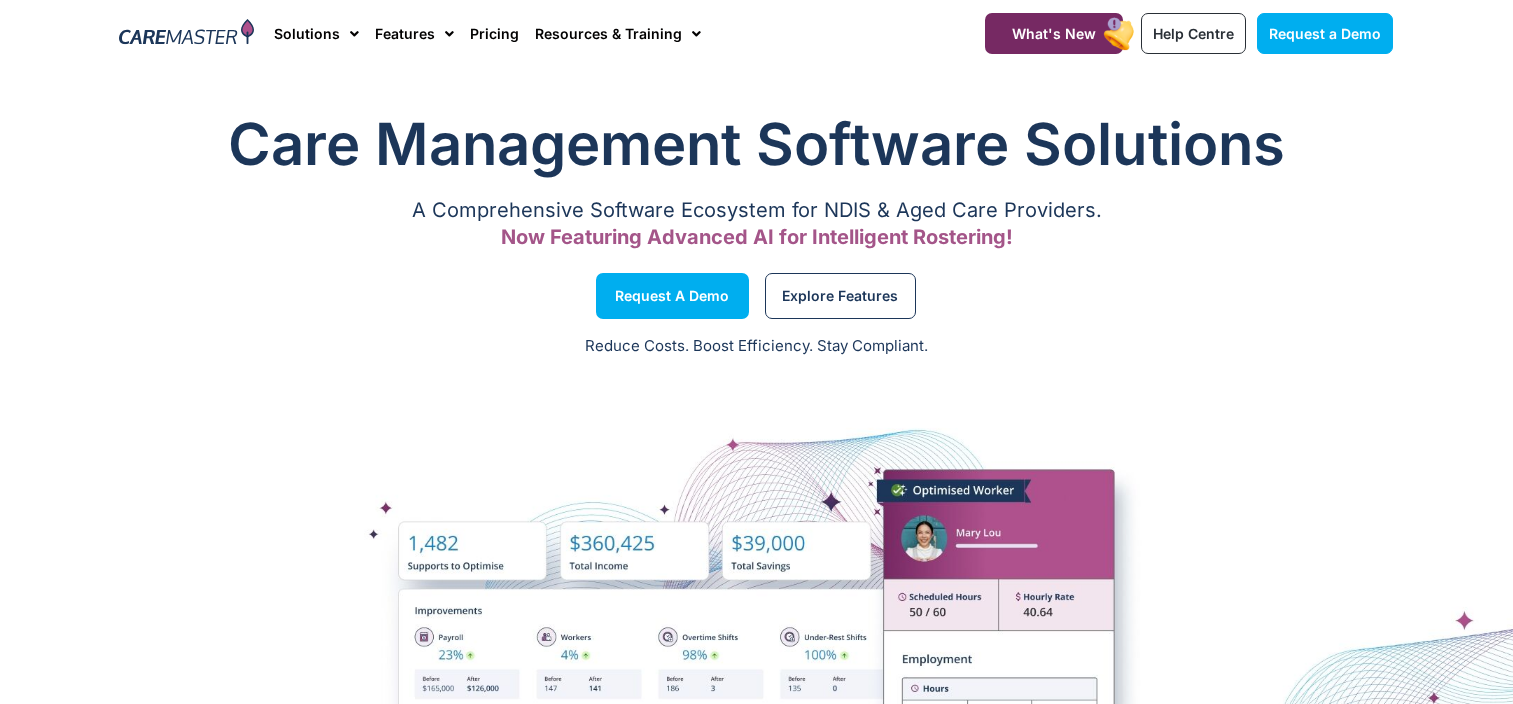 scroll, scrollTop: 0, scrollLeft: 0, axis: both 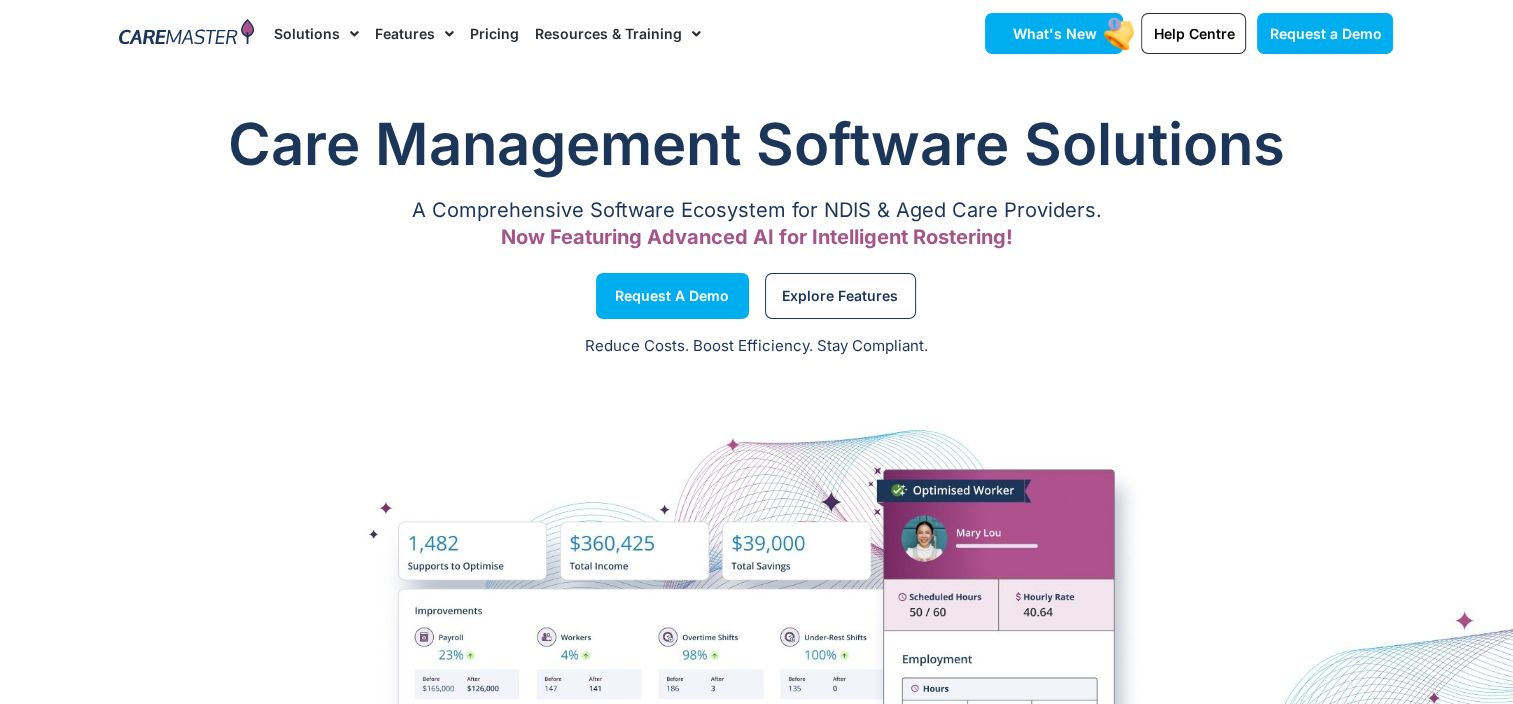 click on "What's New" at bounding box center [1054, 33] 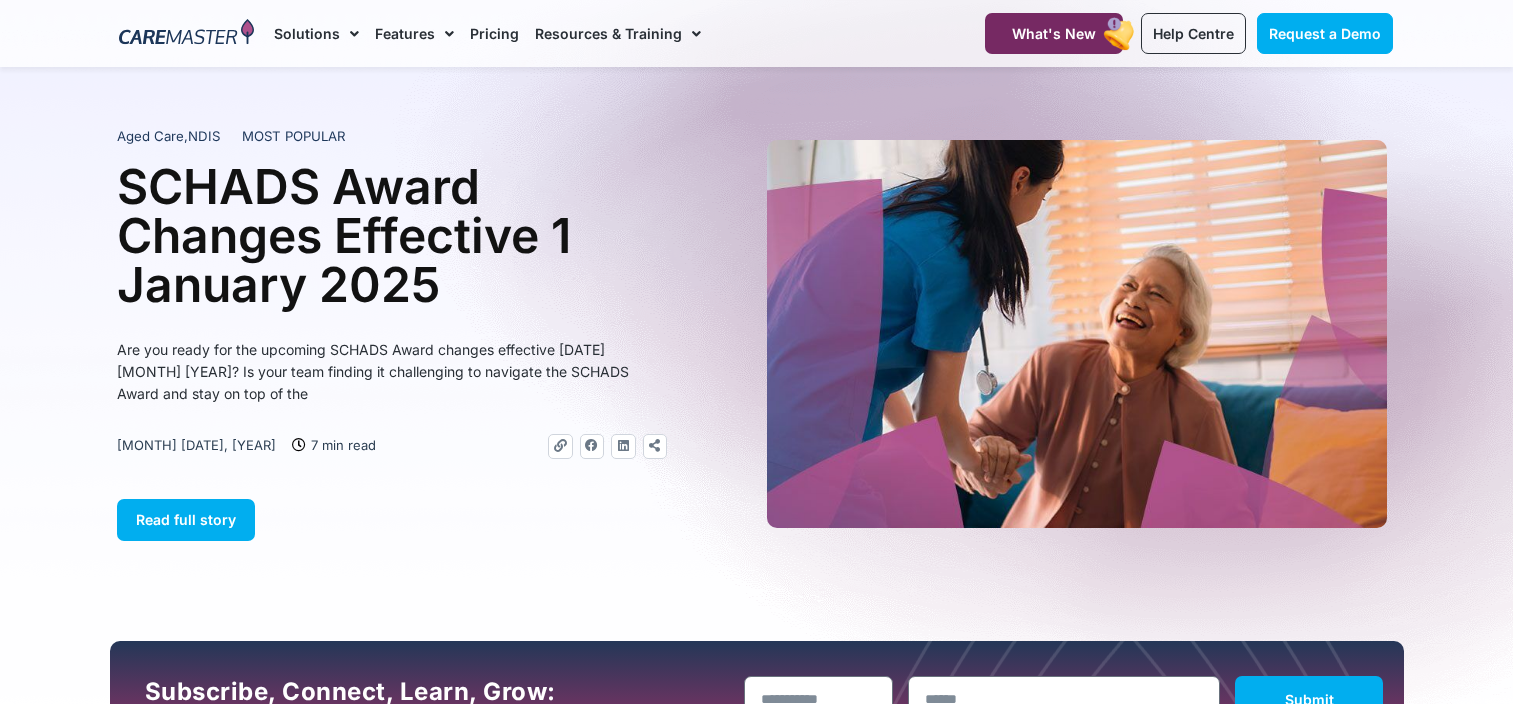 scroll, scrollTop: 0, scrollLeft: 0, axis: both 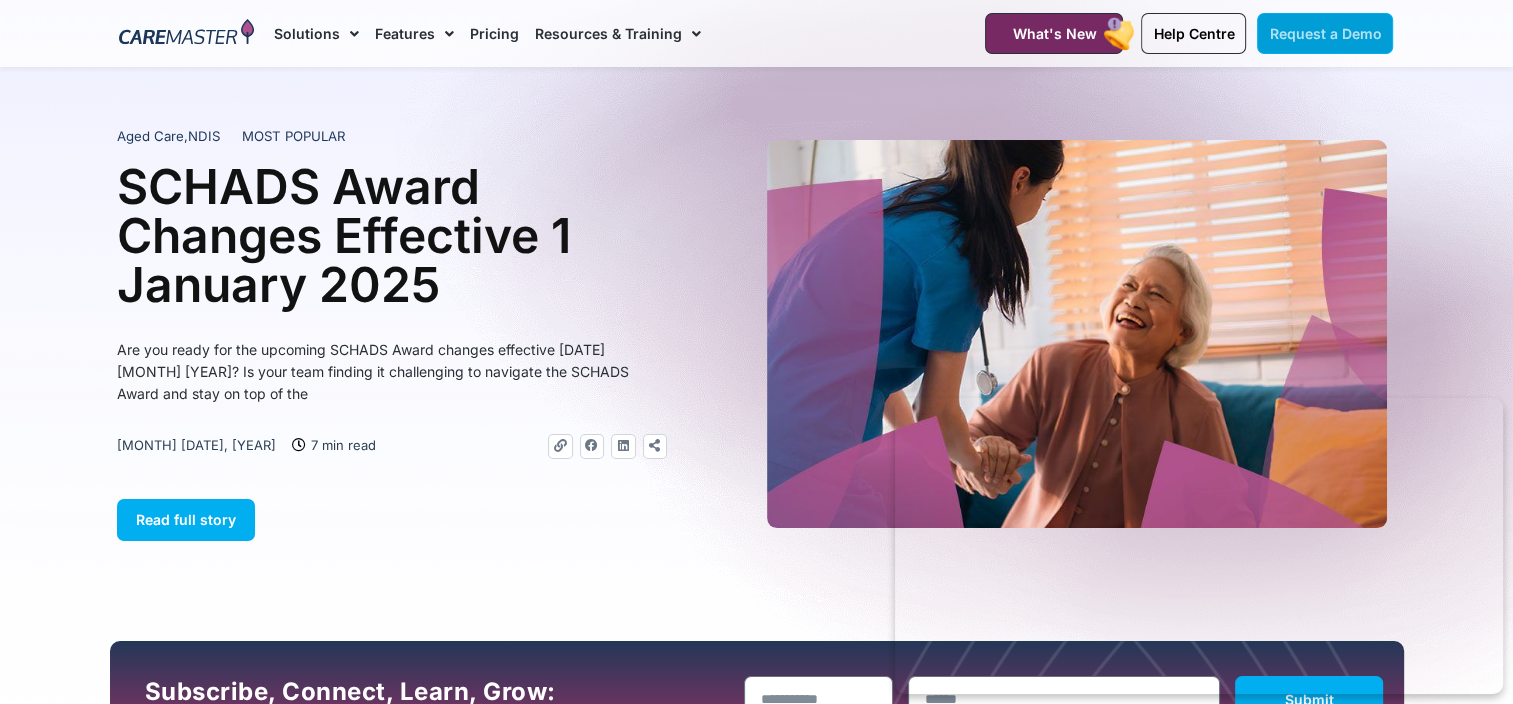 click on "Request a Demo" at bounding box center (1325, 33) 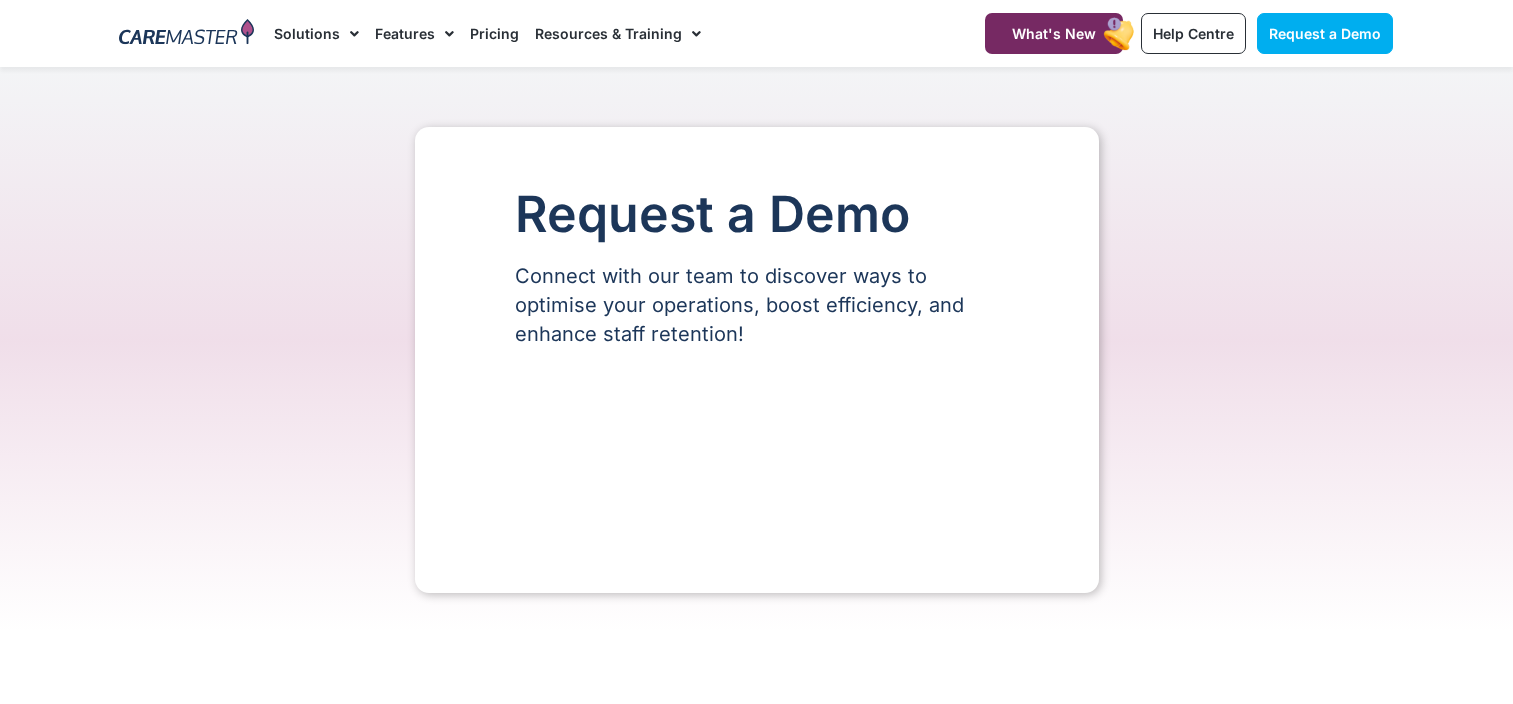 scroll, scrollTop: 0, scrollLeft: 0, axis: both 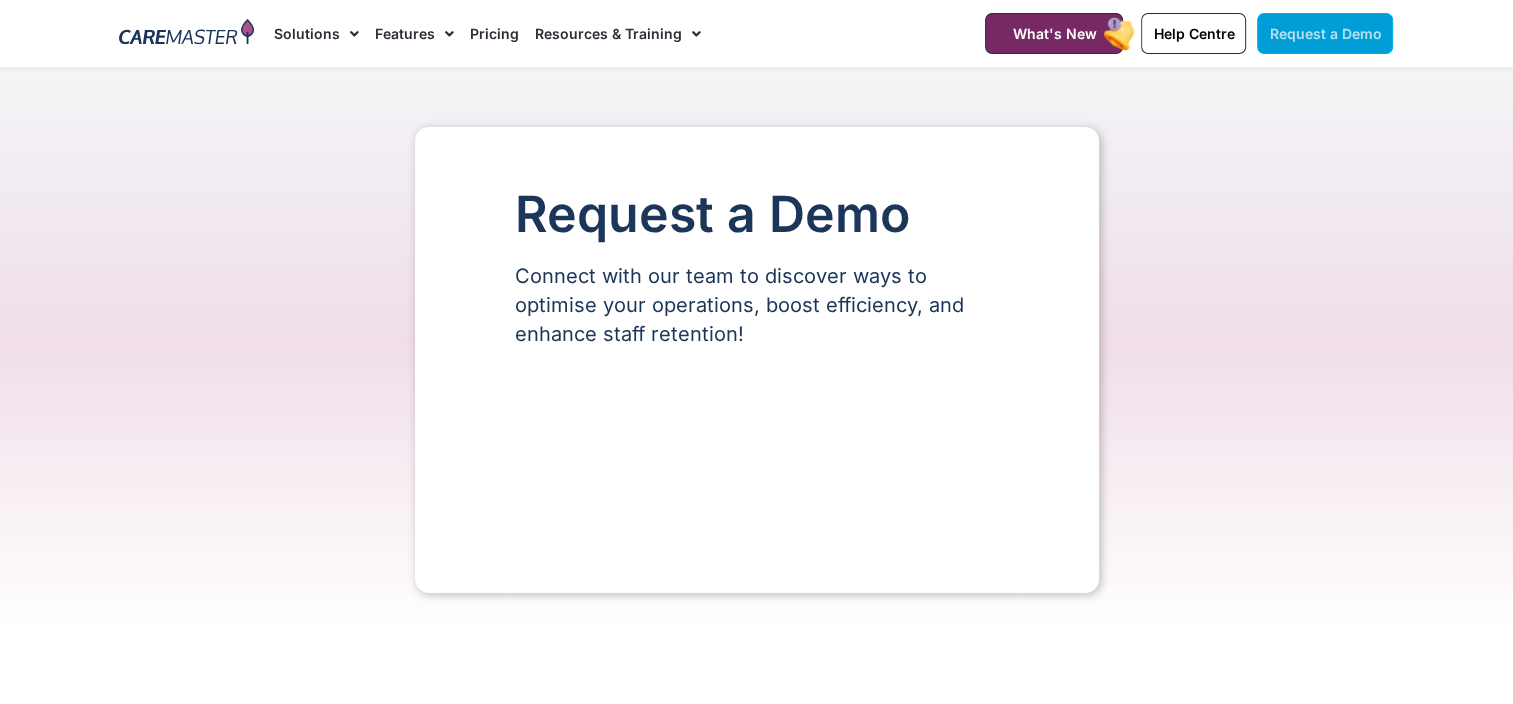select on "**" 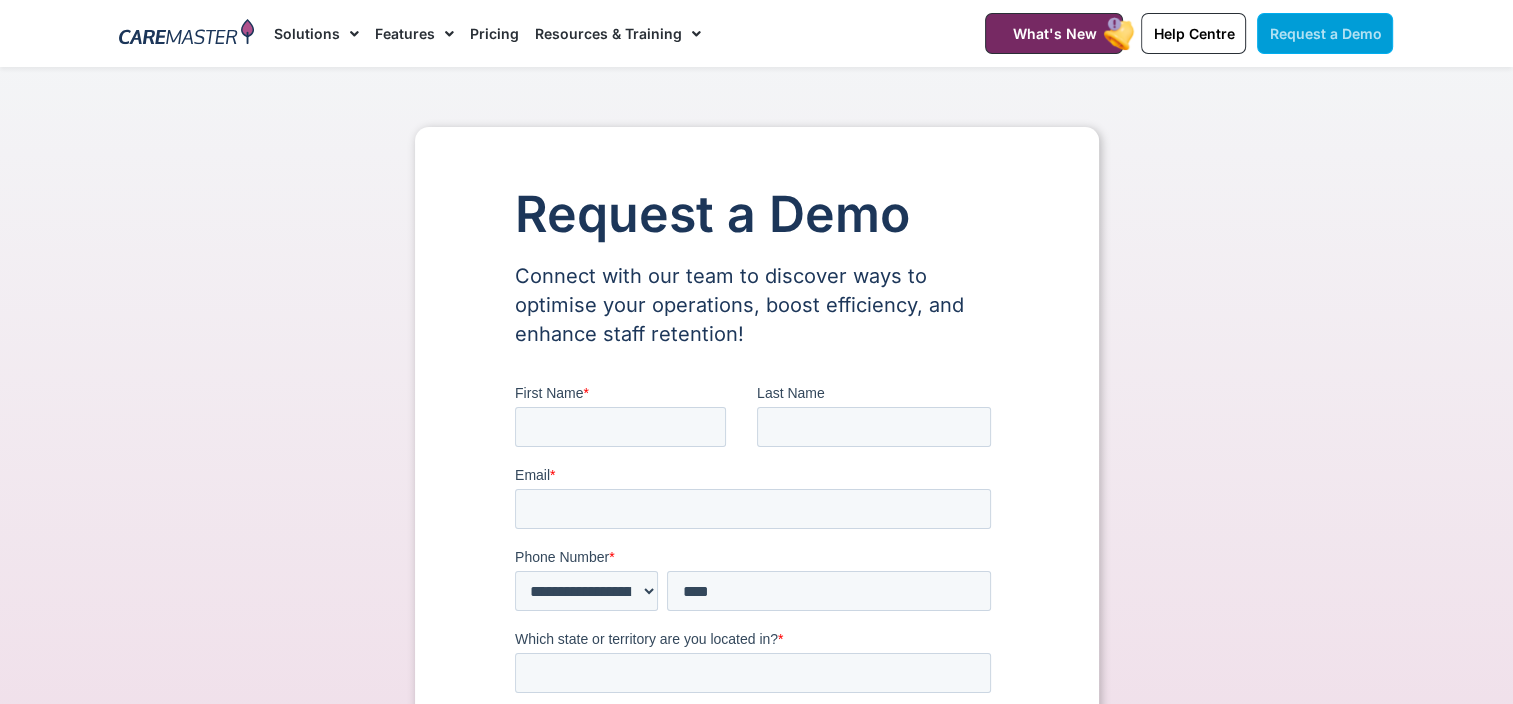scroll, scrollTop: 0, scrollLeft: 0, axis: both 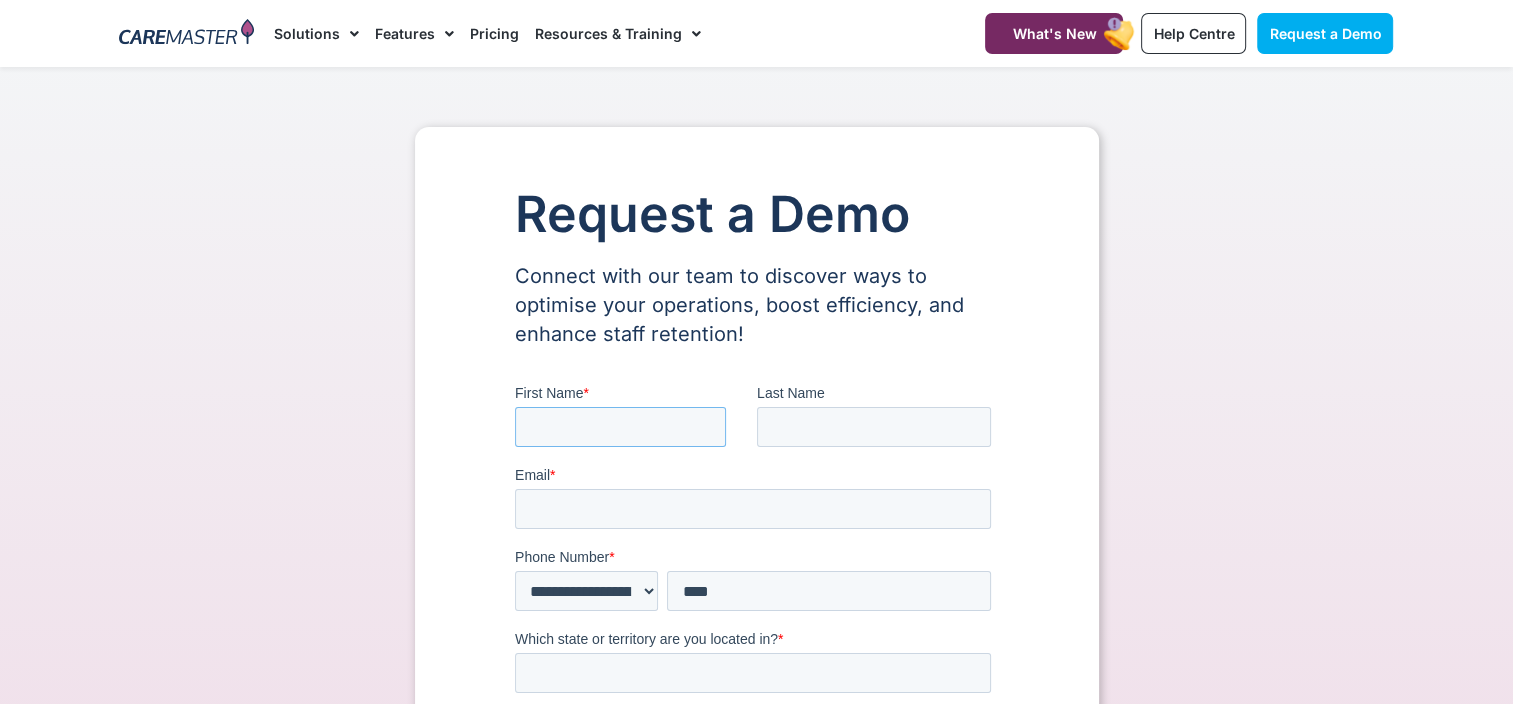 click on "First Name *" at bounding box center [619, 427] 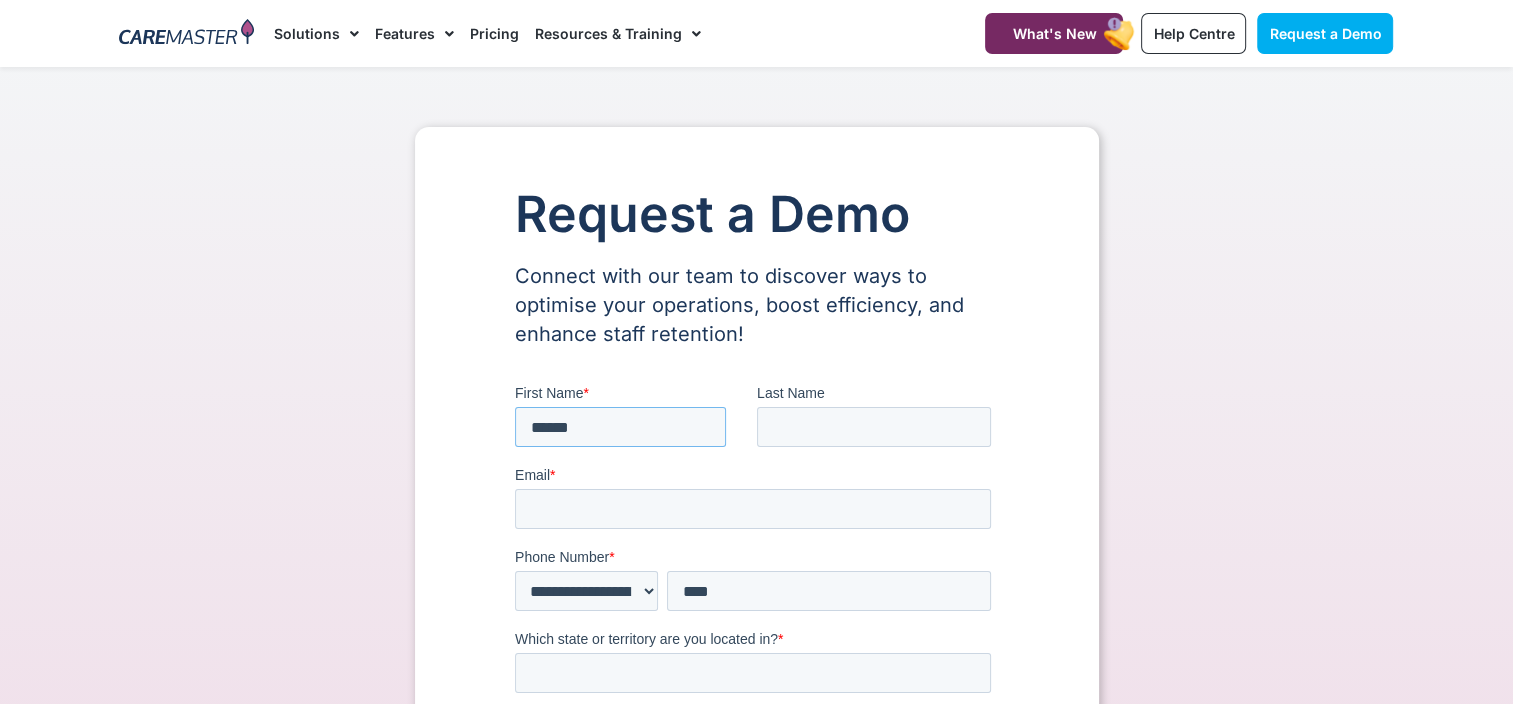 type on "******" 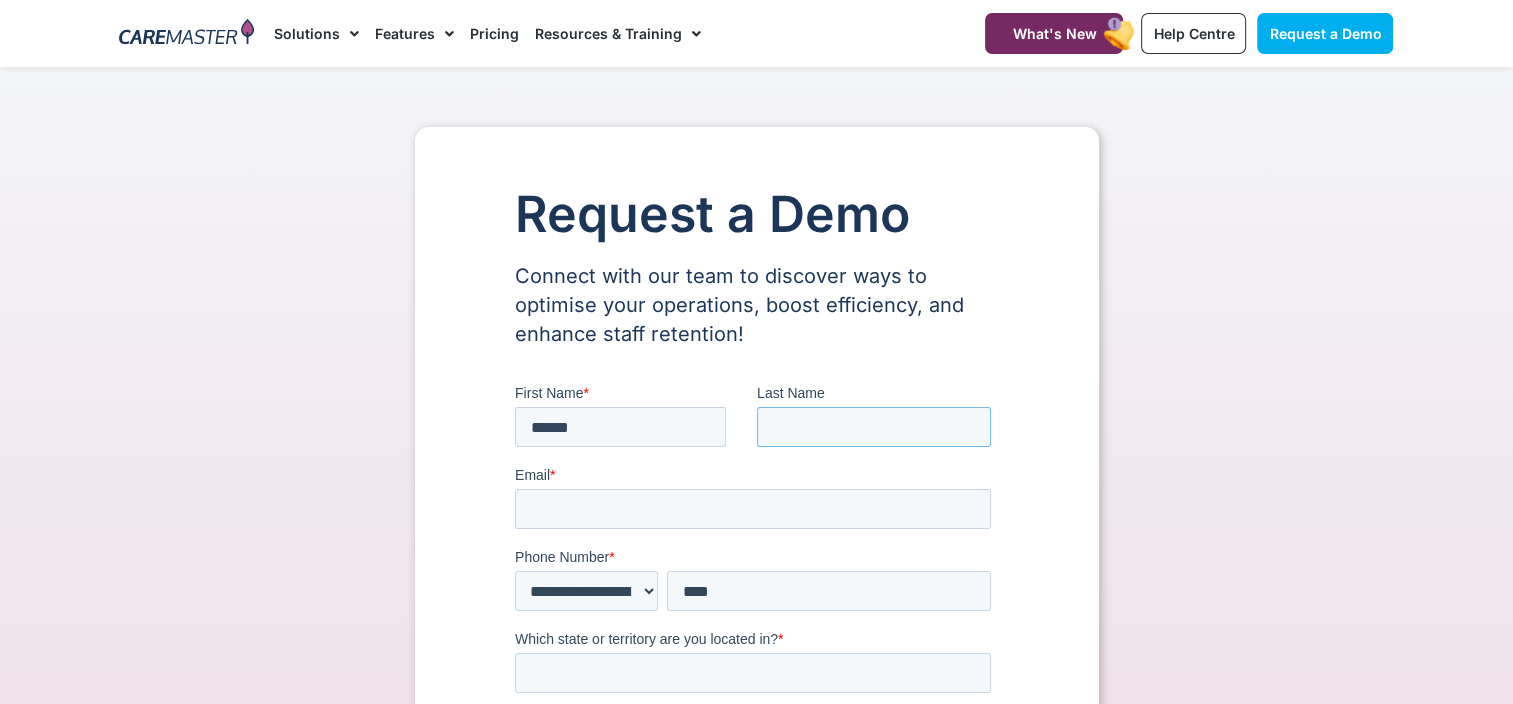 click on "Last Name" at bounding box center (873, 427) 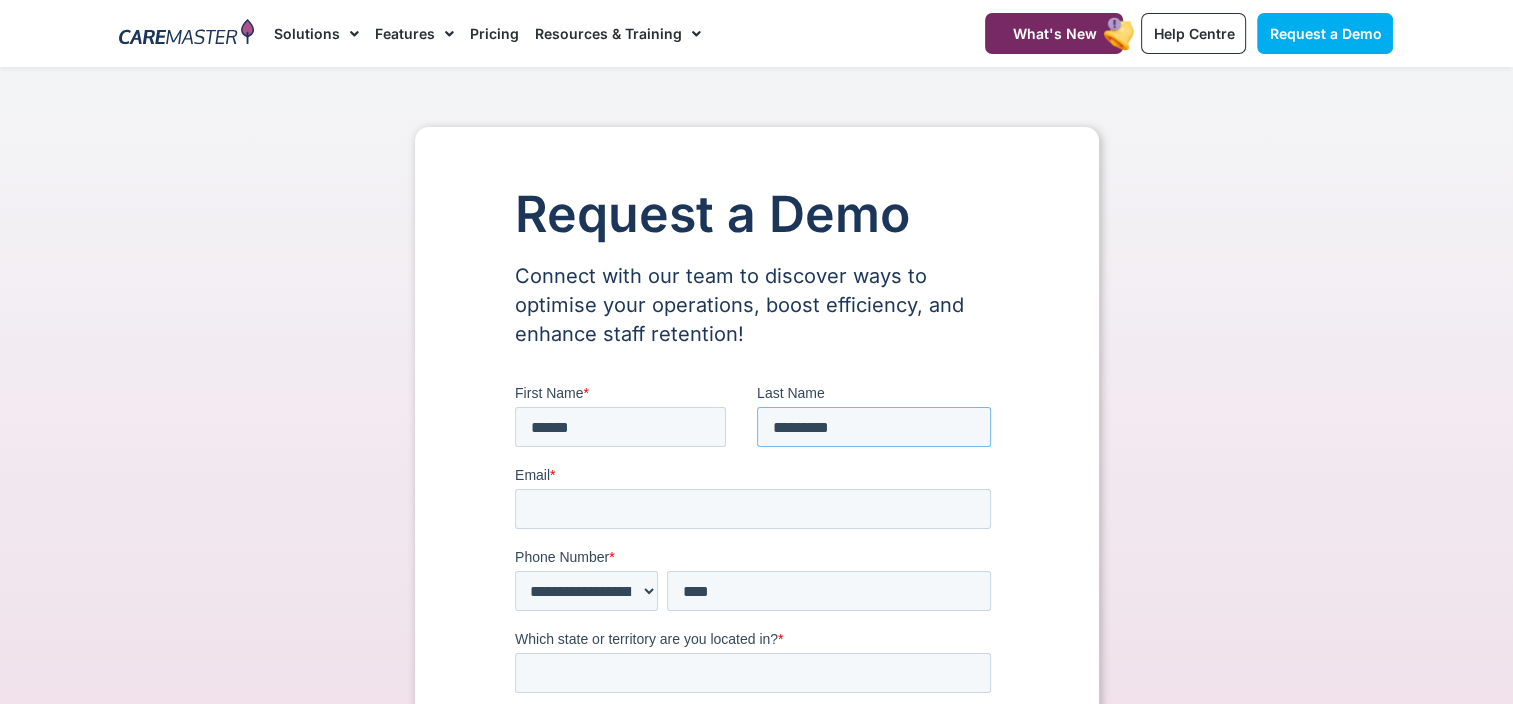 type on "*********" 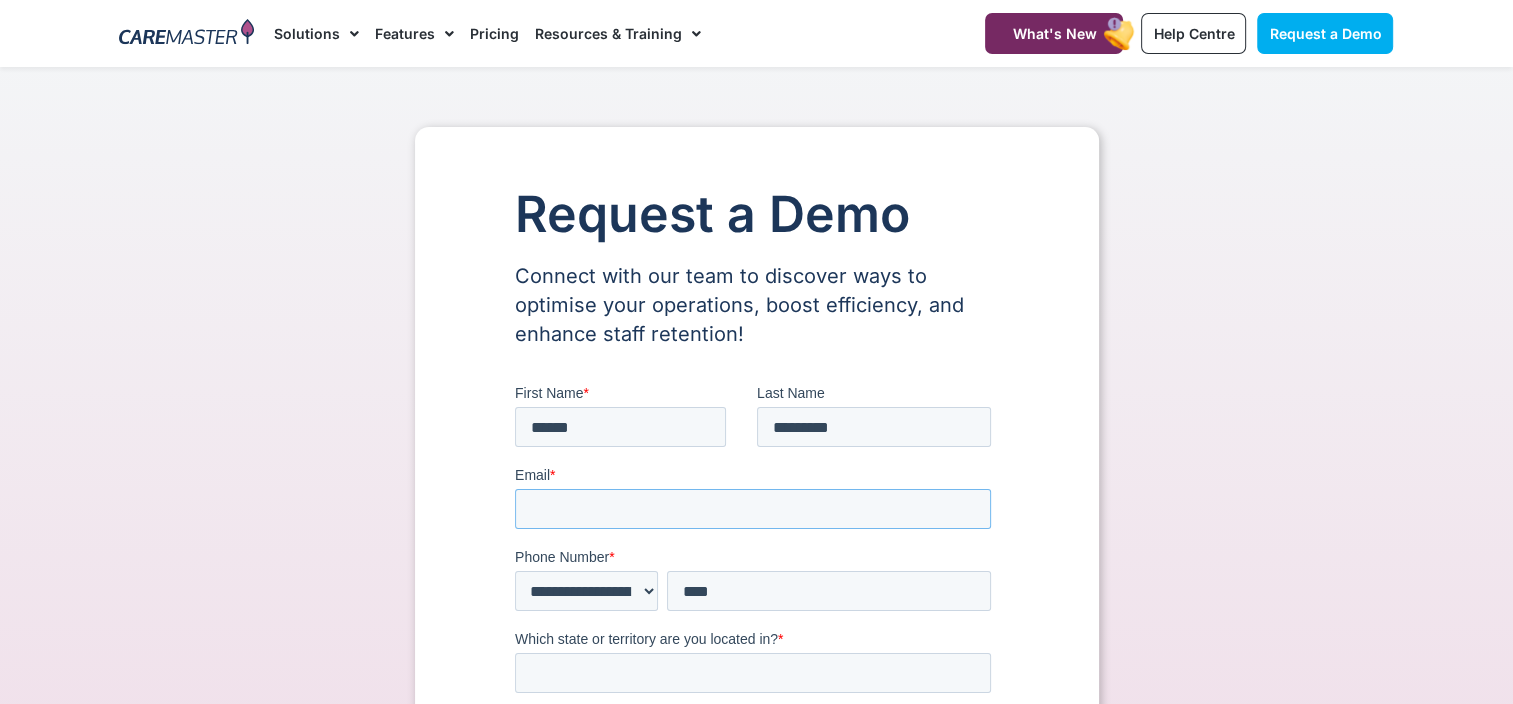 click on "Email *" at bounding box center (752, 509) 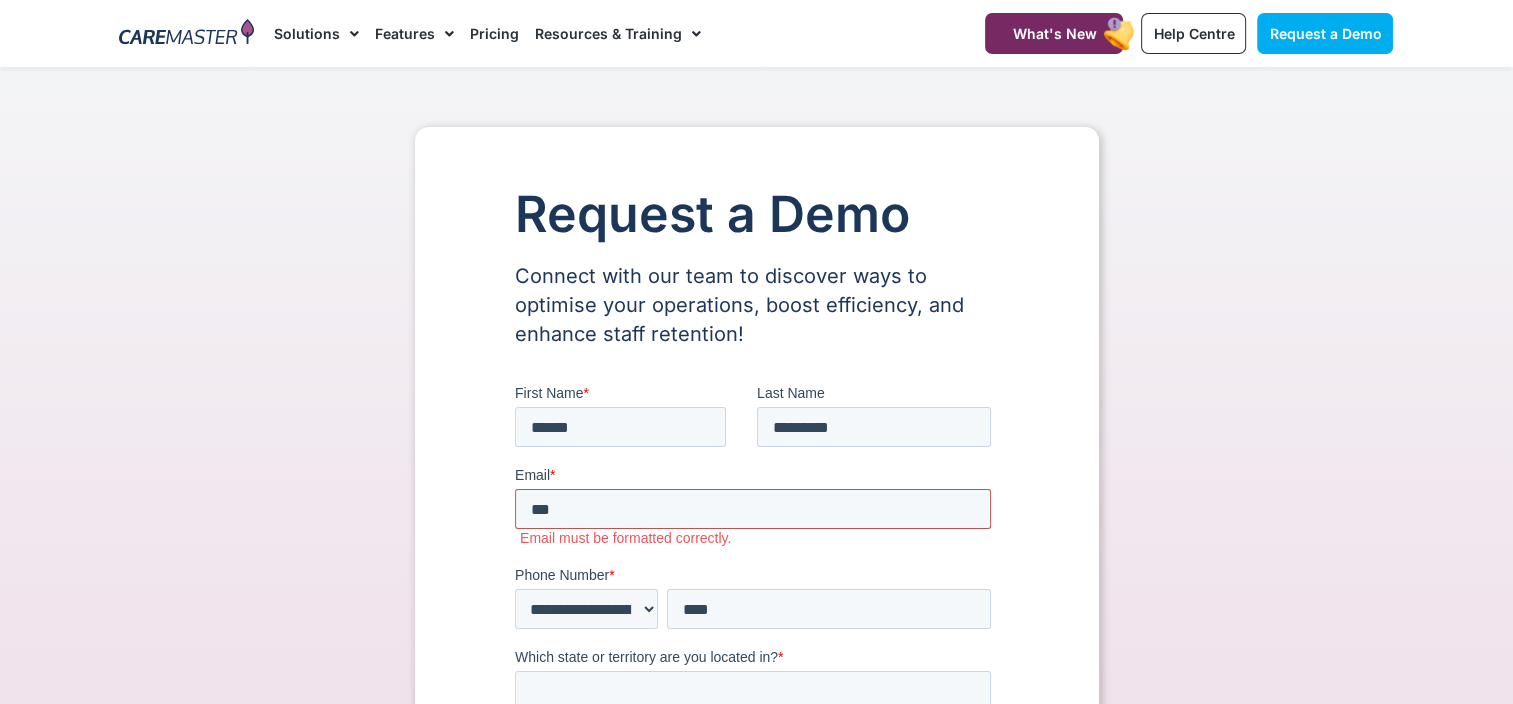 type on "**********" 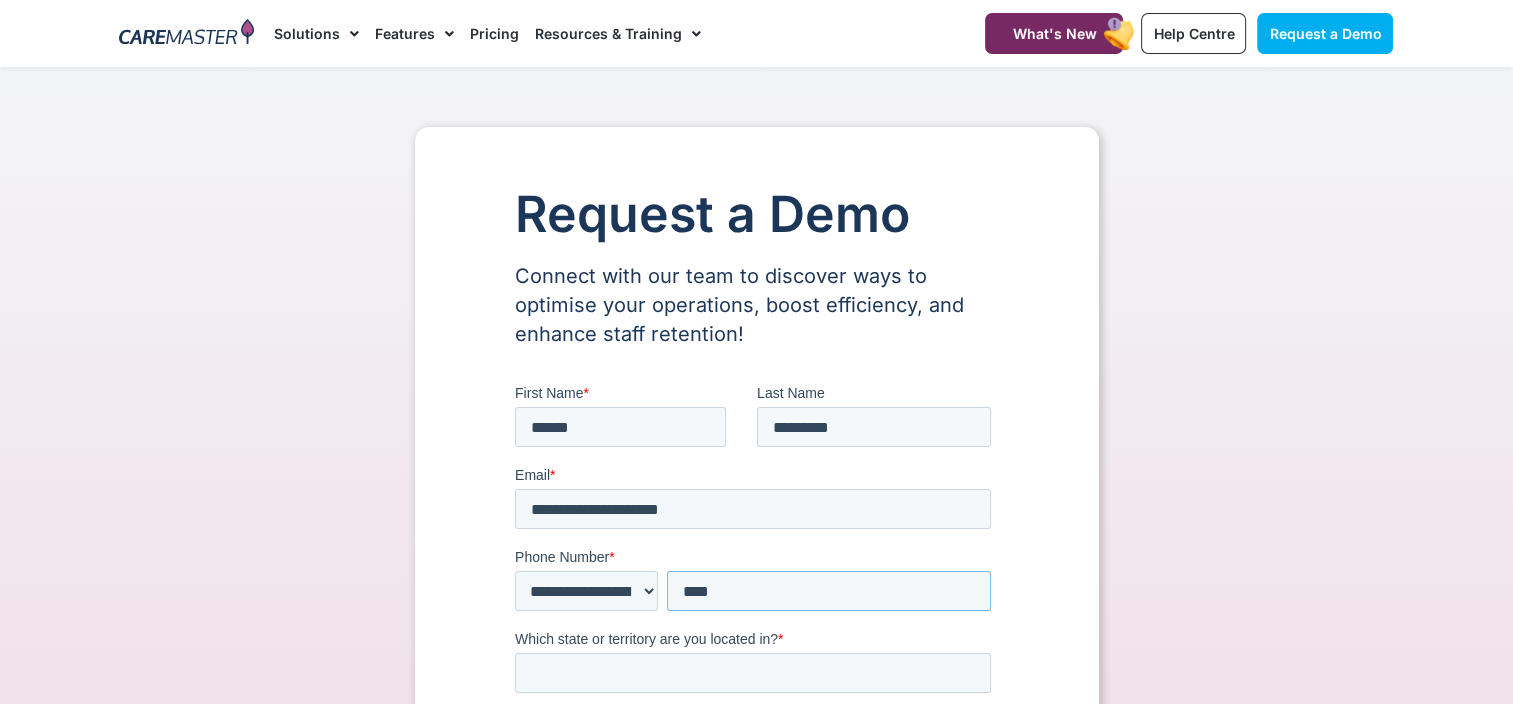 click on "***" at bounding box center (828, 591) 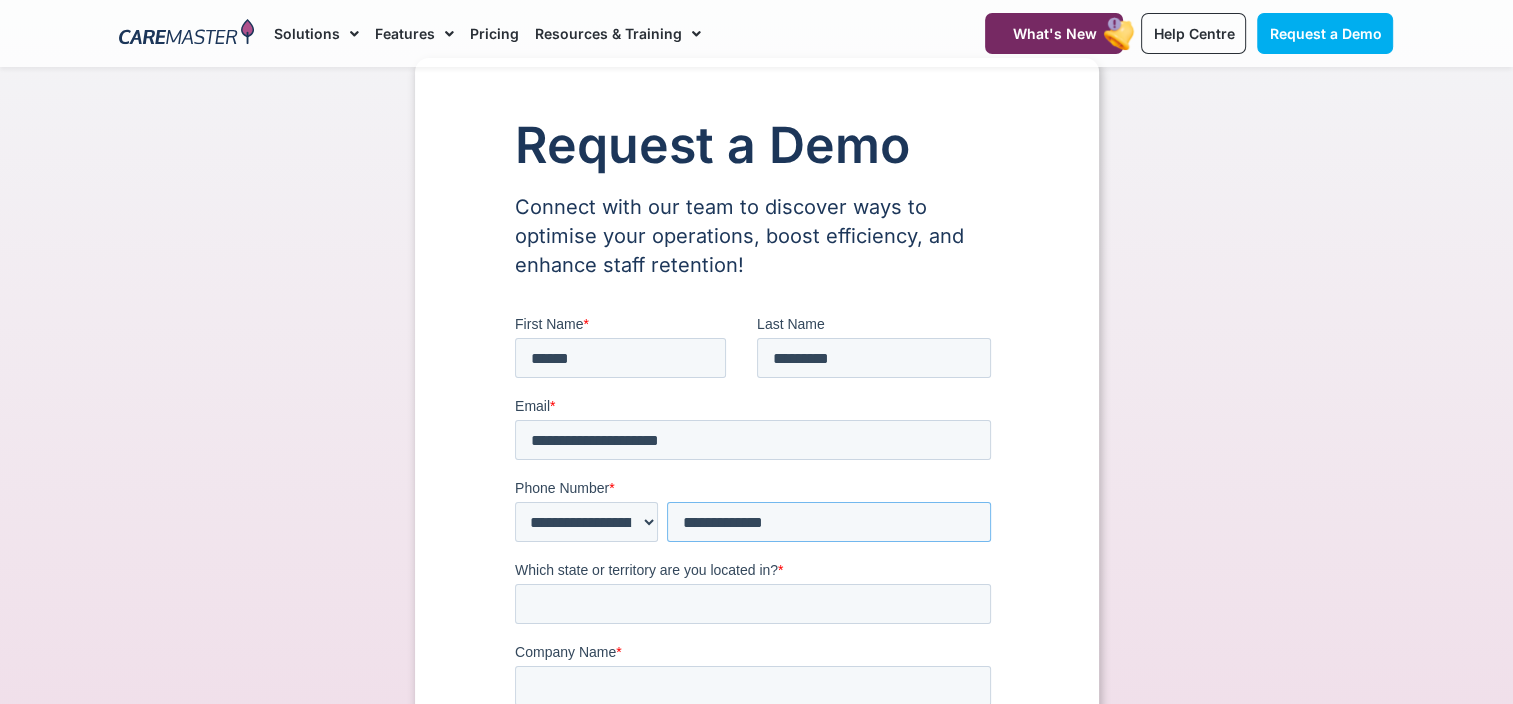 scroll, scrollTop: 100, scrollLeft: 0, axis: vertical 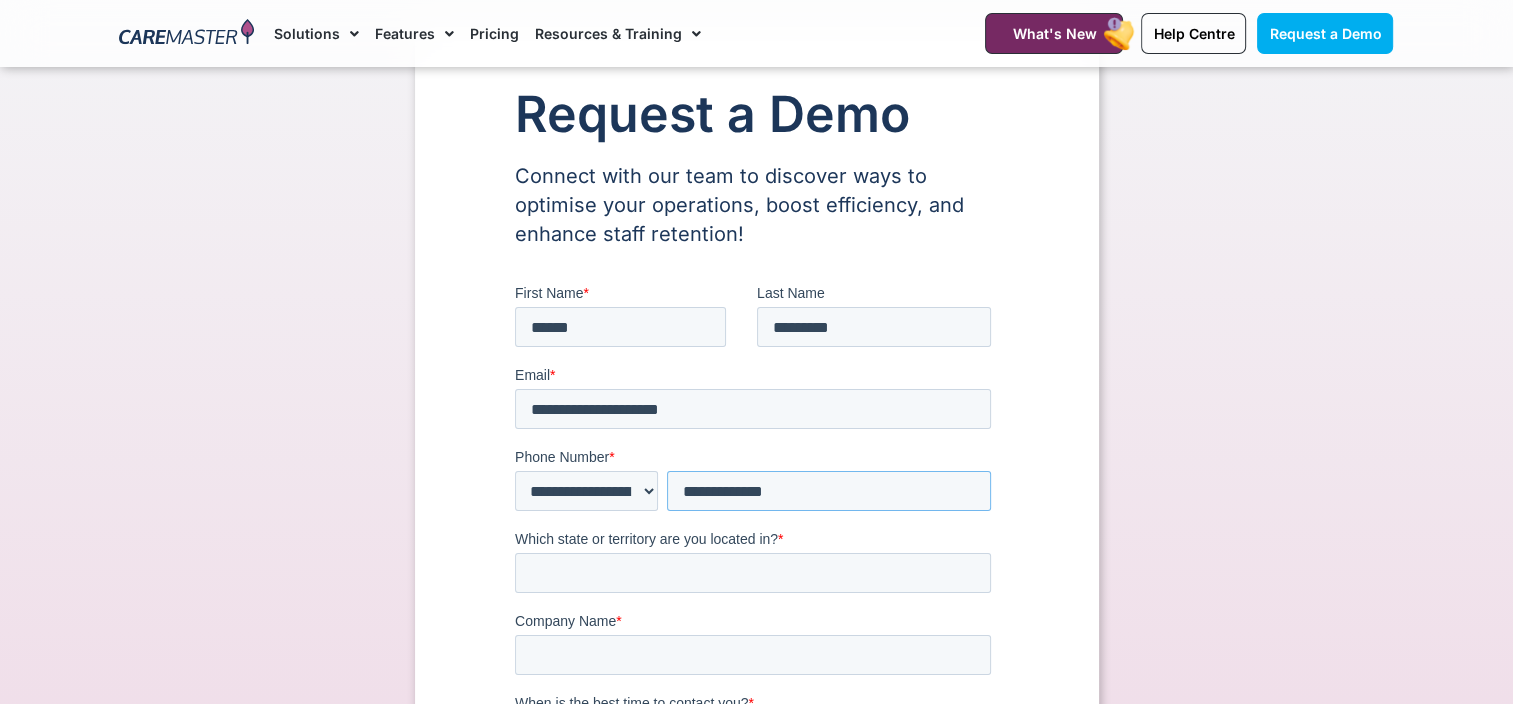 type on "**********" 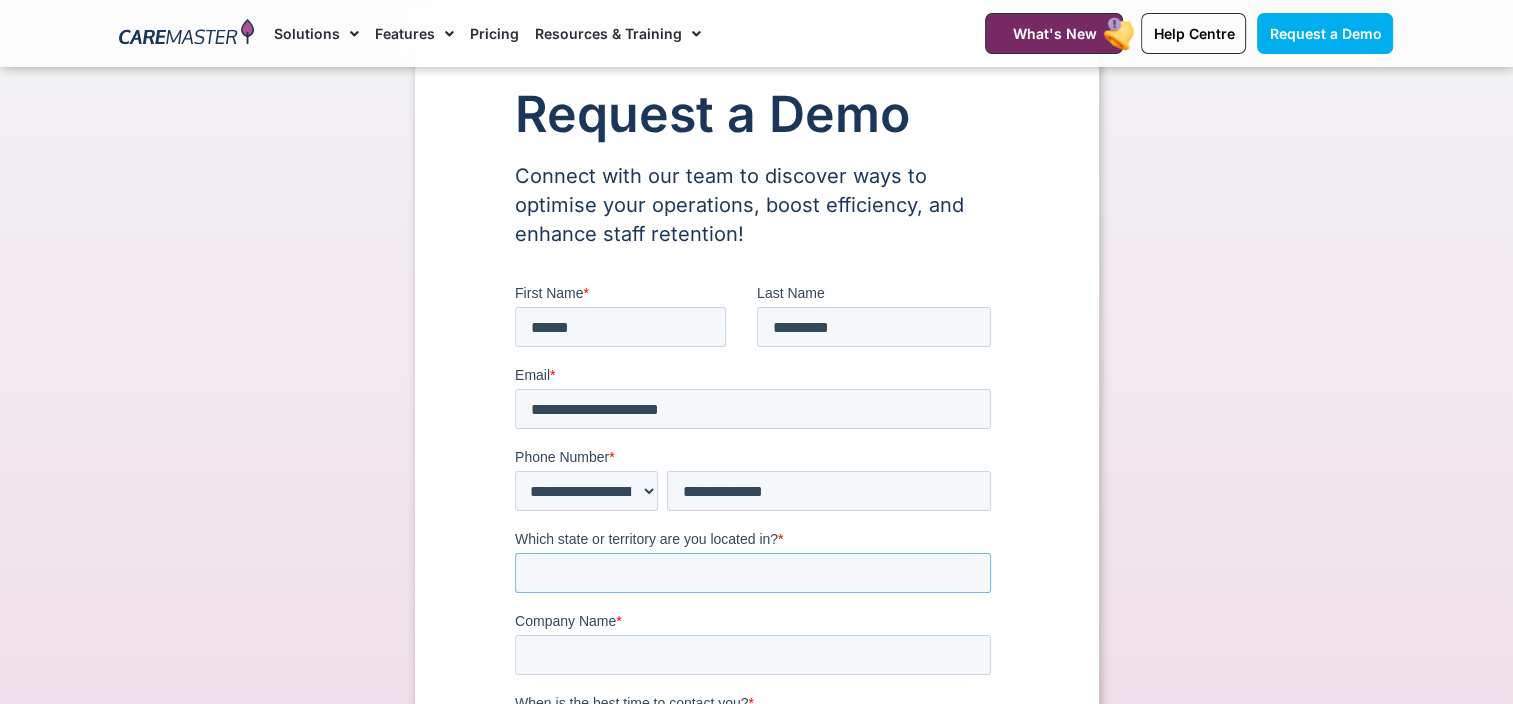 click on "Which state or territory are you located in? *" at bounding box center (752, 573) 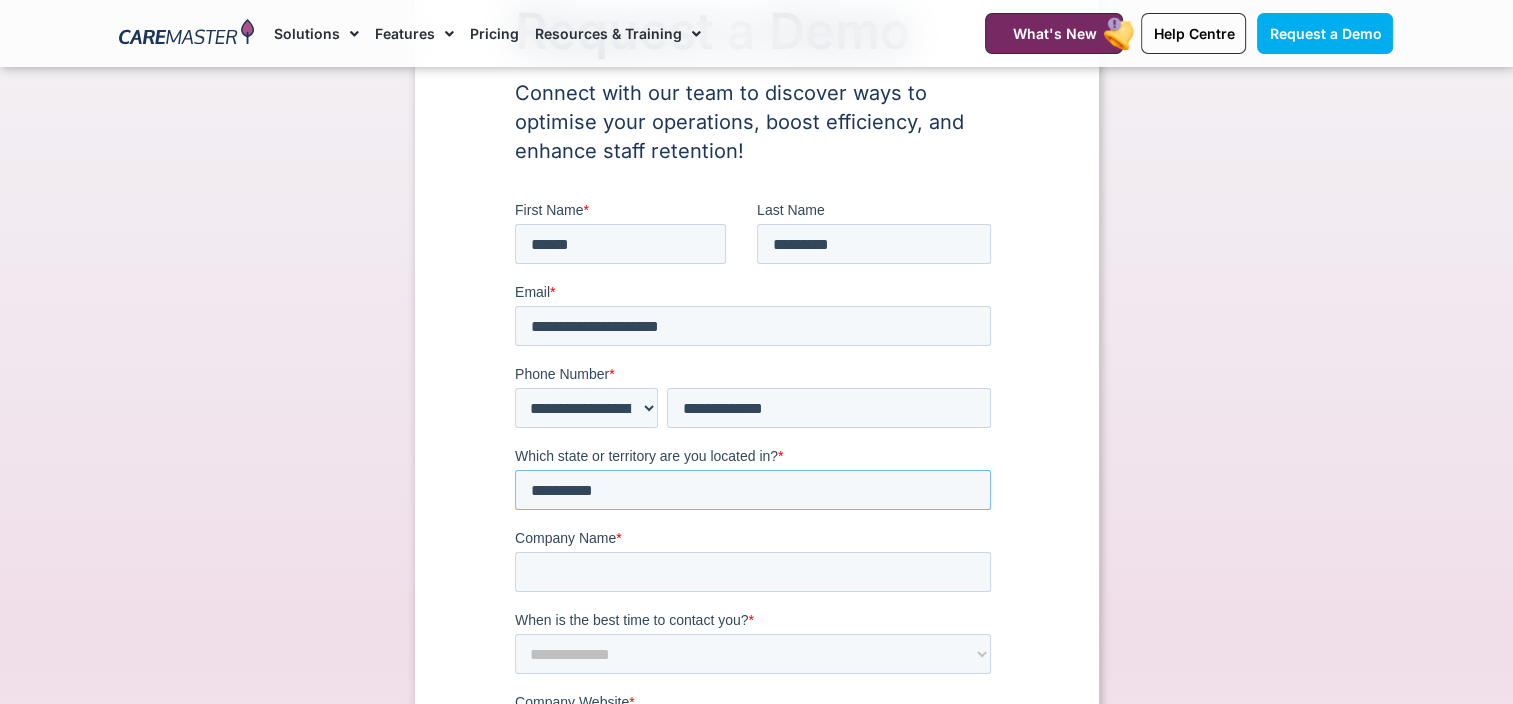 scroll, scrollTop: 300, scrollLeft: 0, axis: vertical 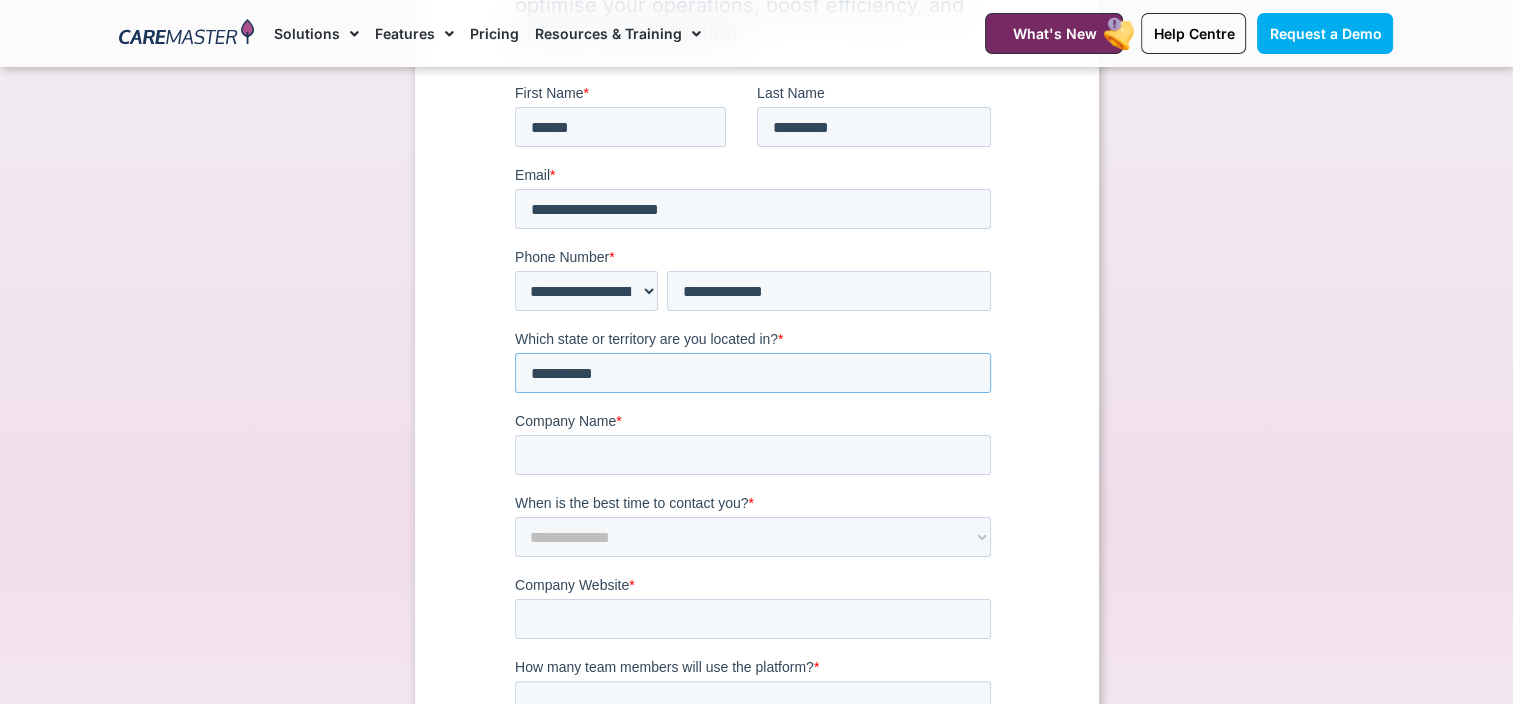 type on "**********" 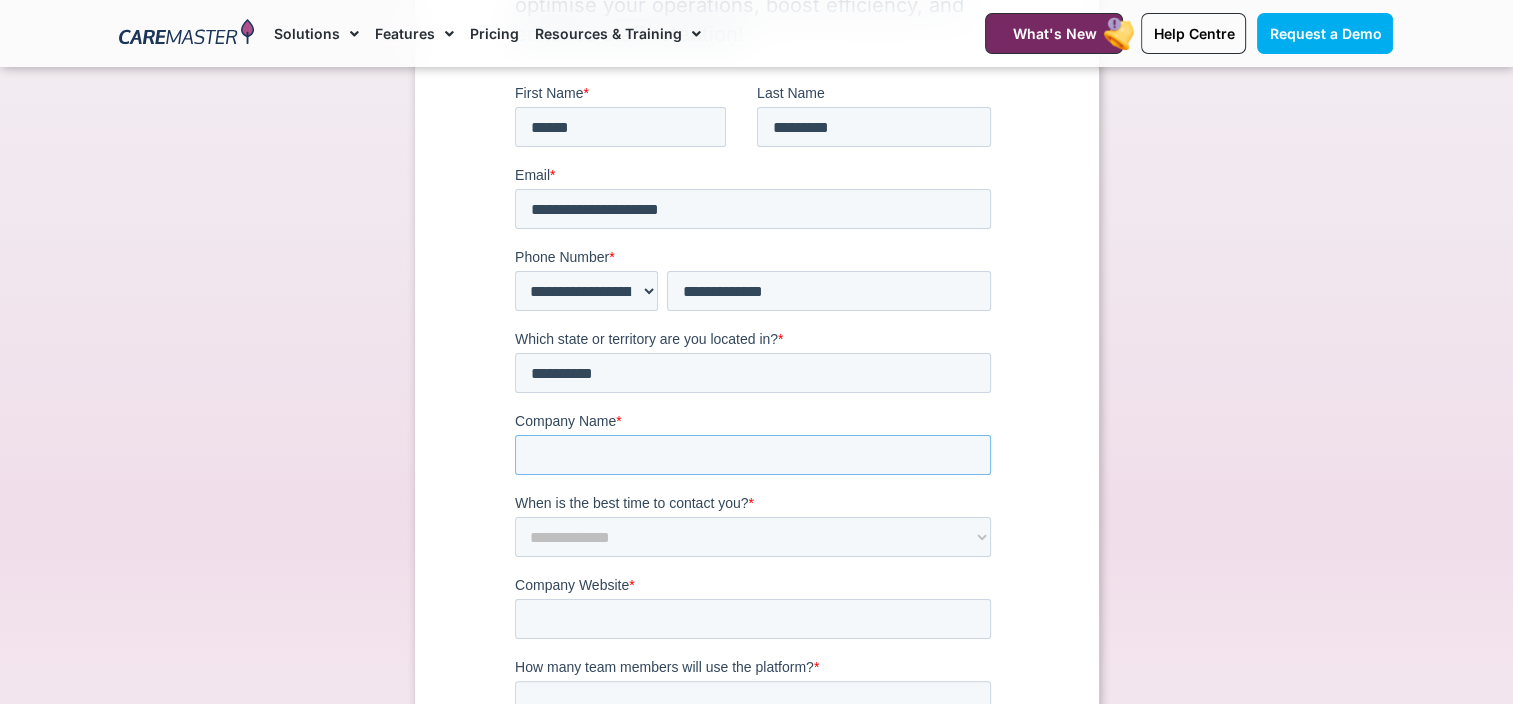 click on "Company Name *" at bounding box center [752, 455] 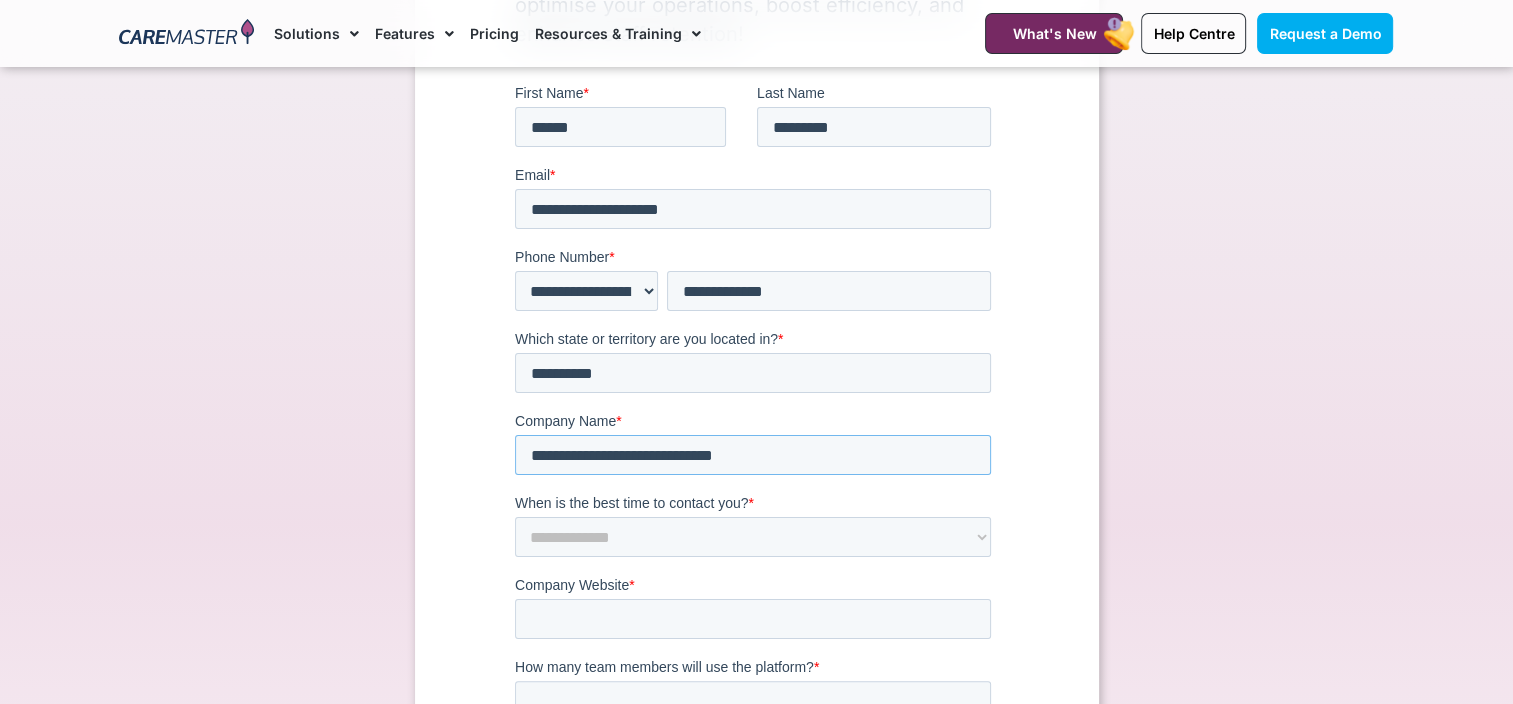 type on "**********" 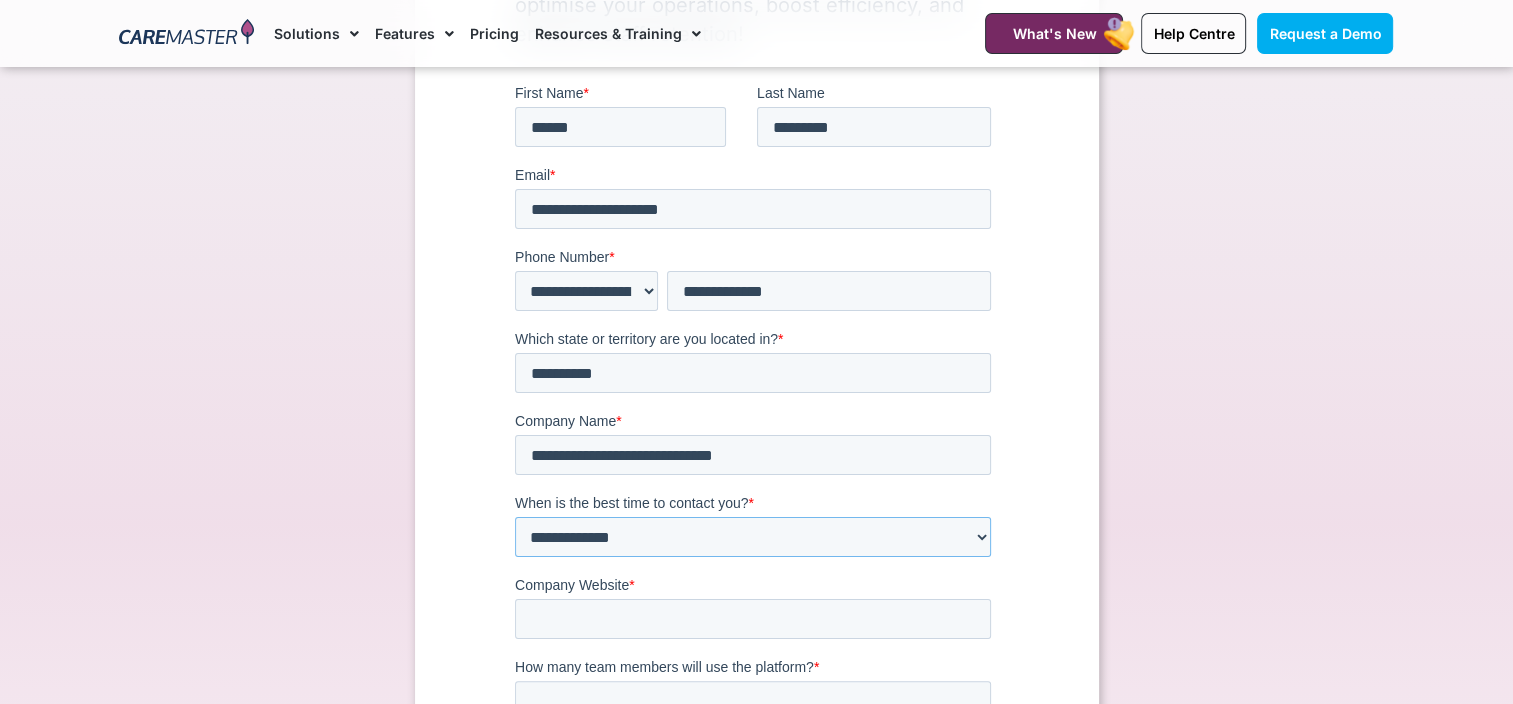 click on "**********" at bounding box center (752, 537) 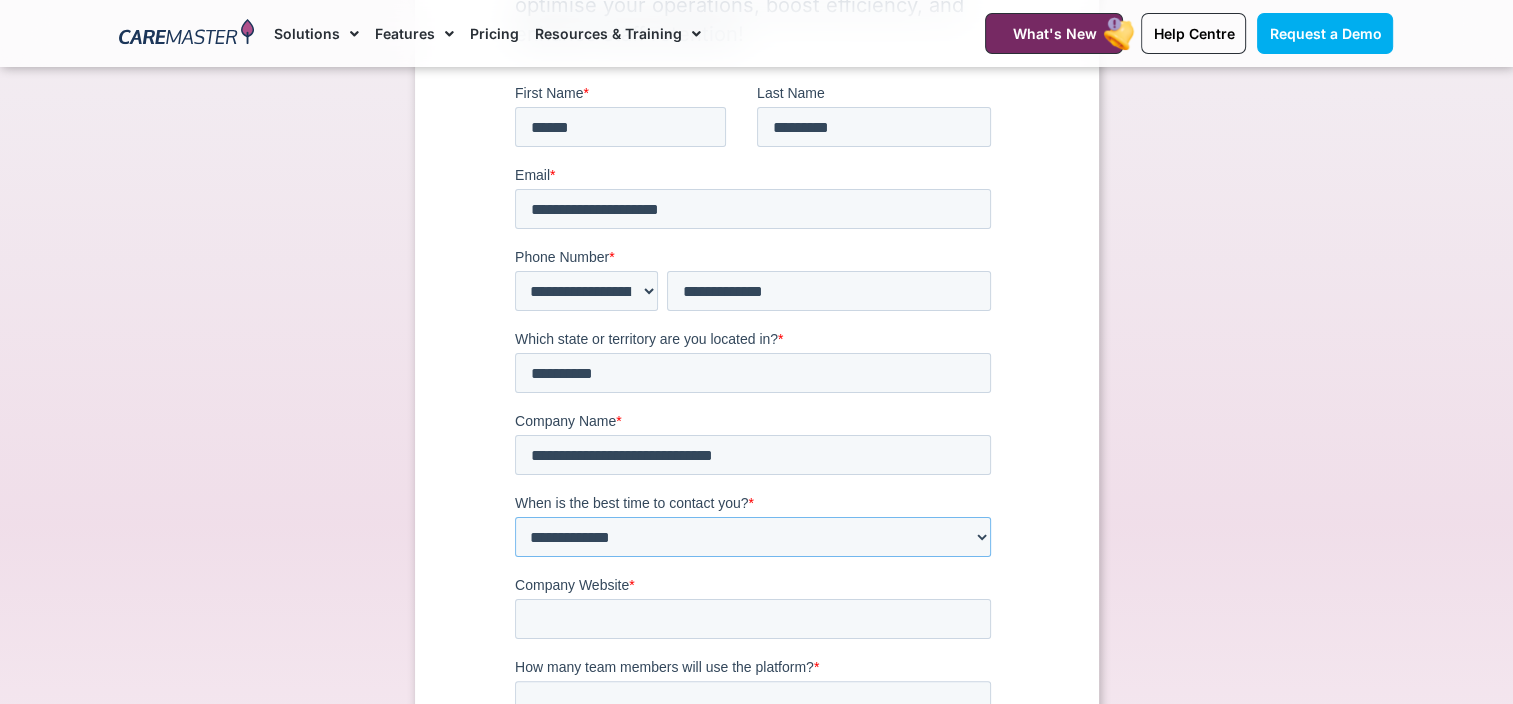 select on "******" 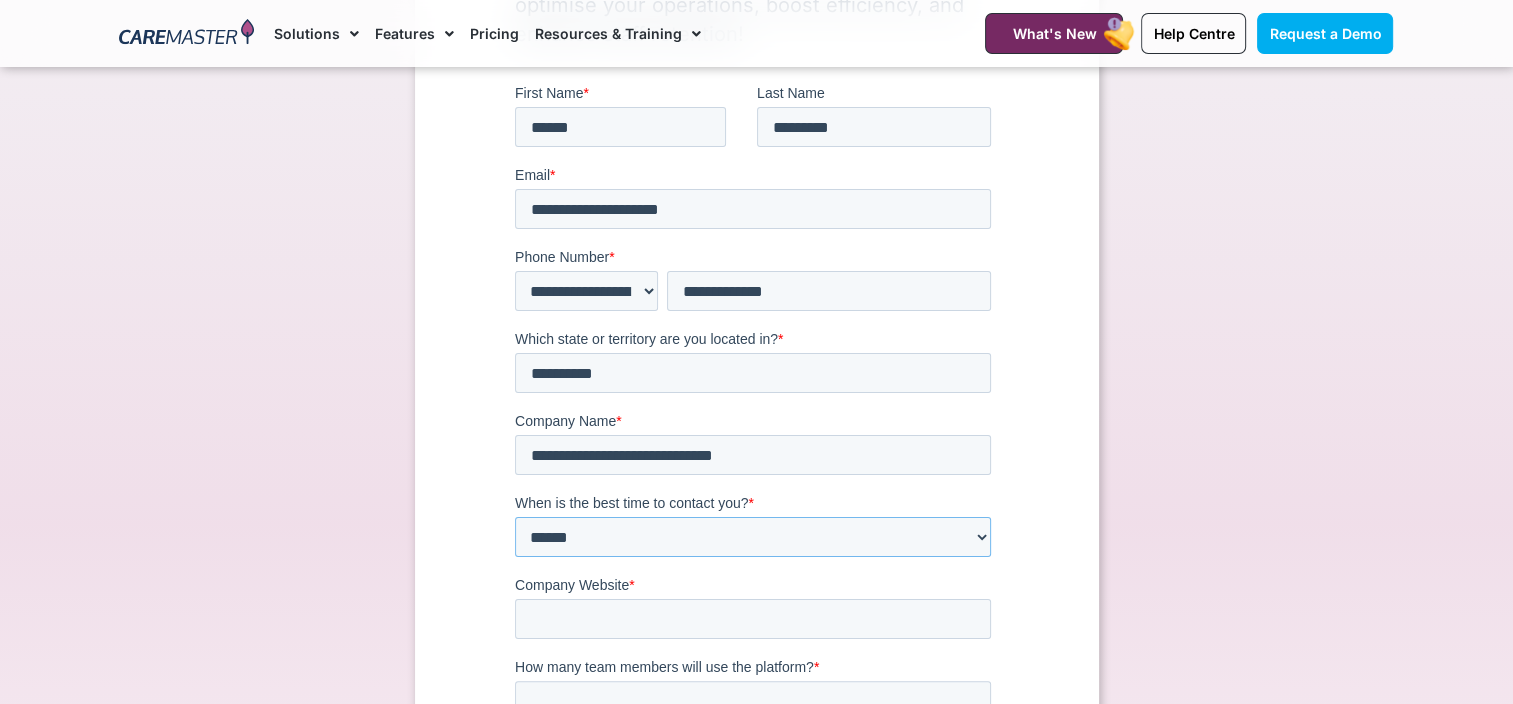 click on "**********" at bounding box center (752, 537) 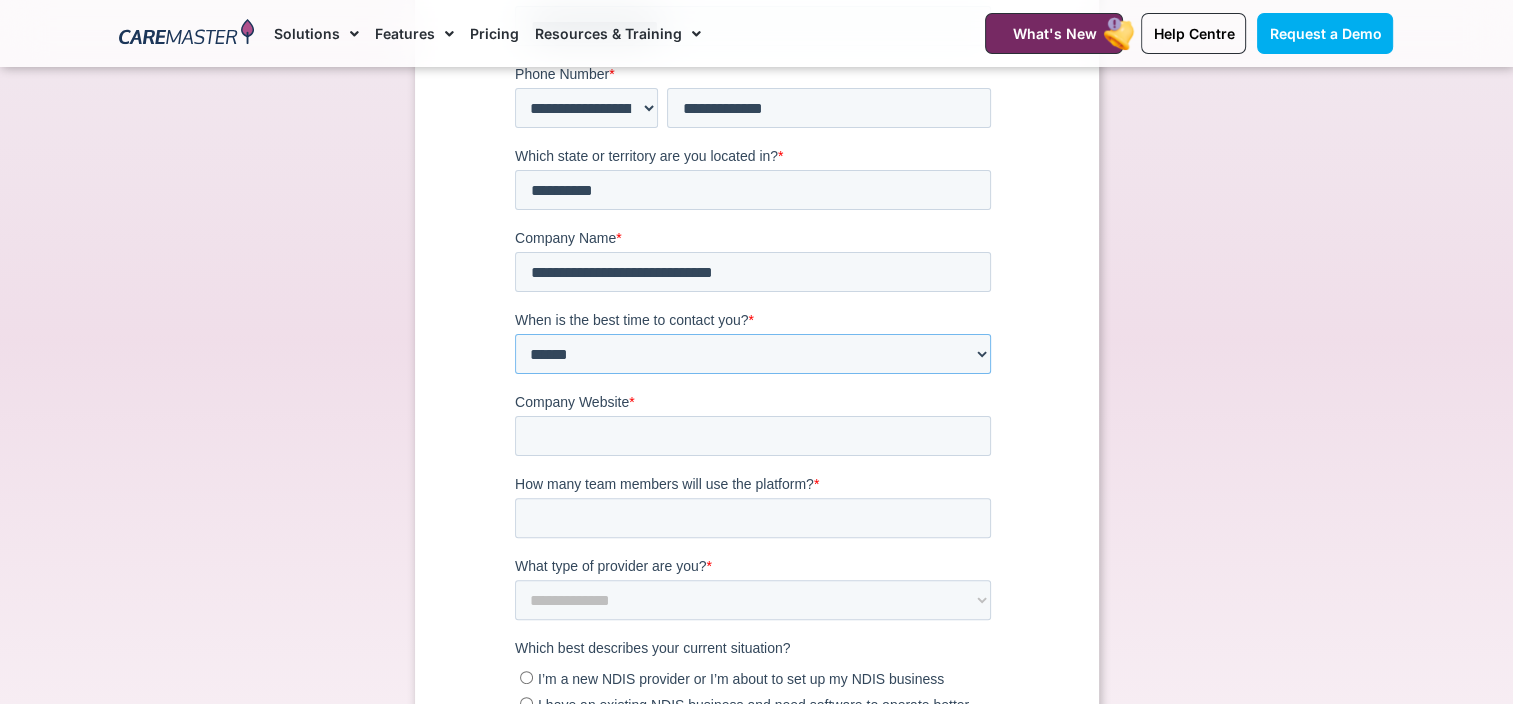 scroll, scrollTop: 500, scrollLeft: 0, axis: vertical 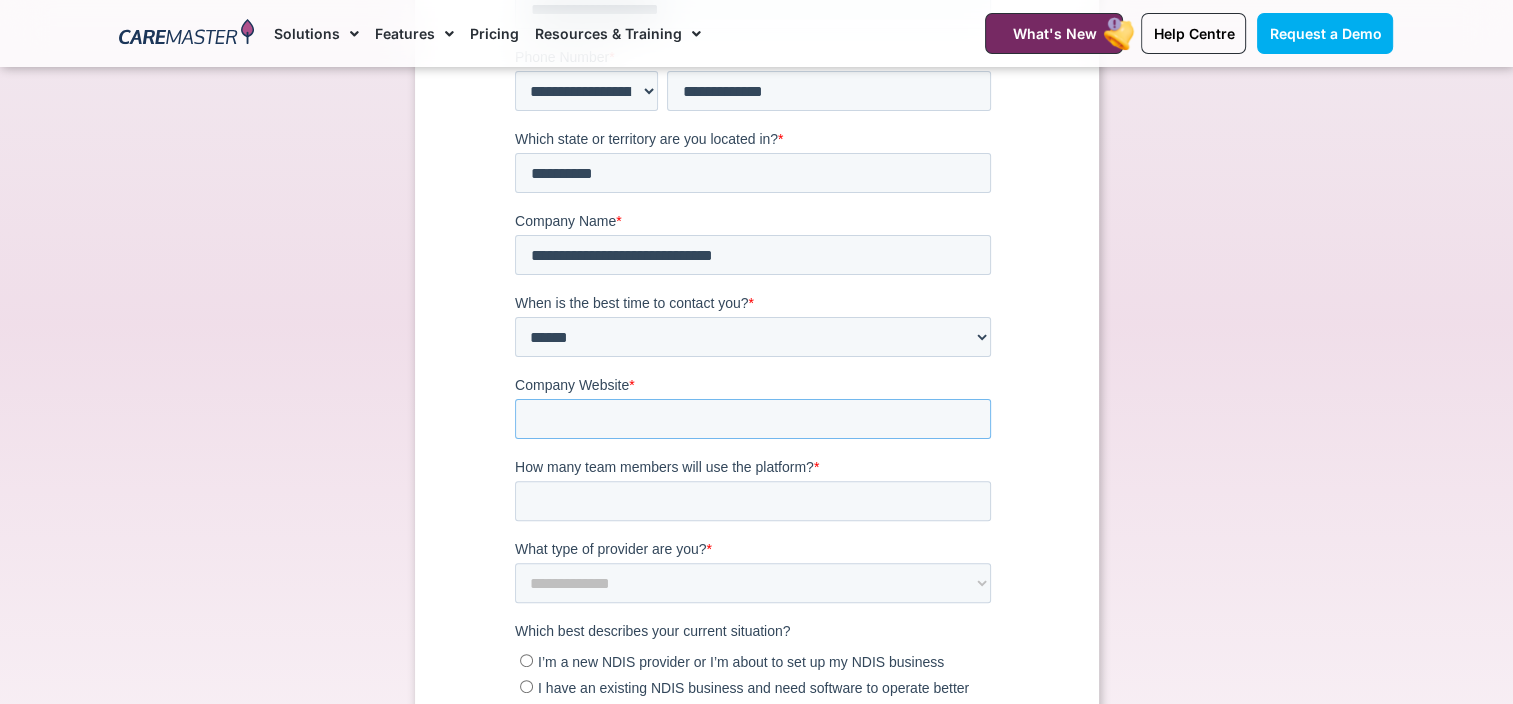 click on "Company Website *" at bounding box center (752, 420) 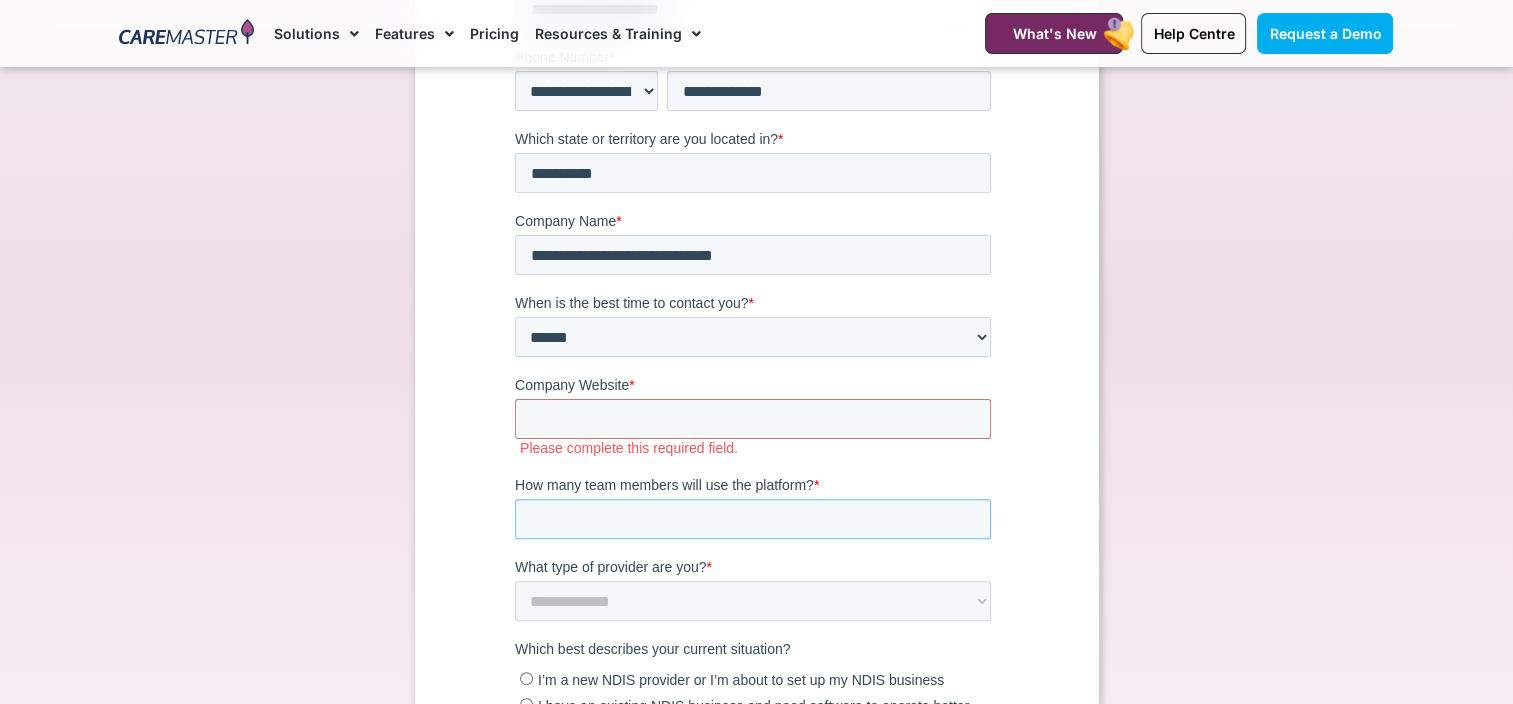 click on "How many team members will use the platform? *" at bounding box center [752, 520] 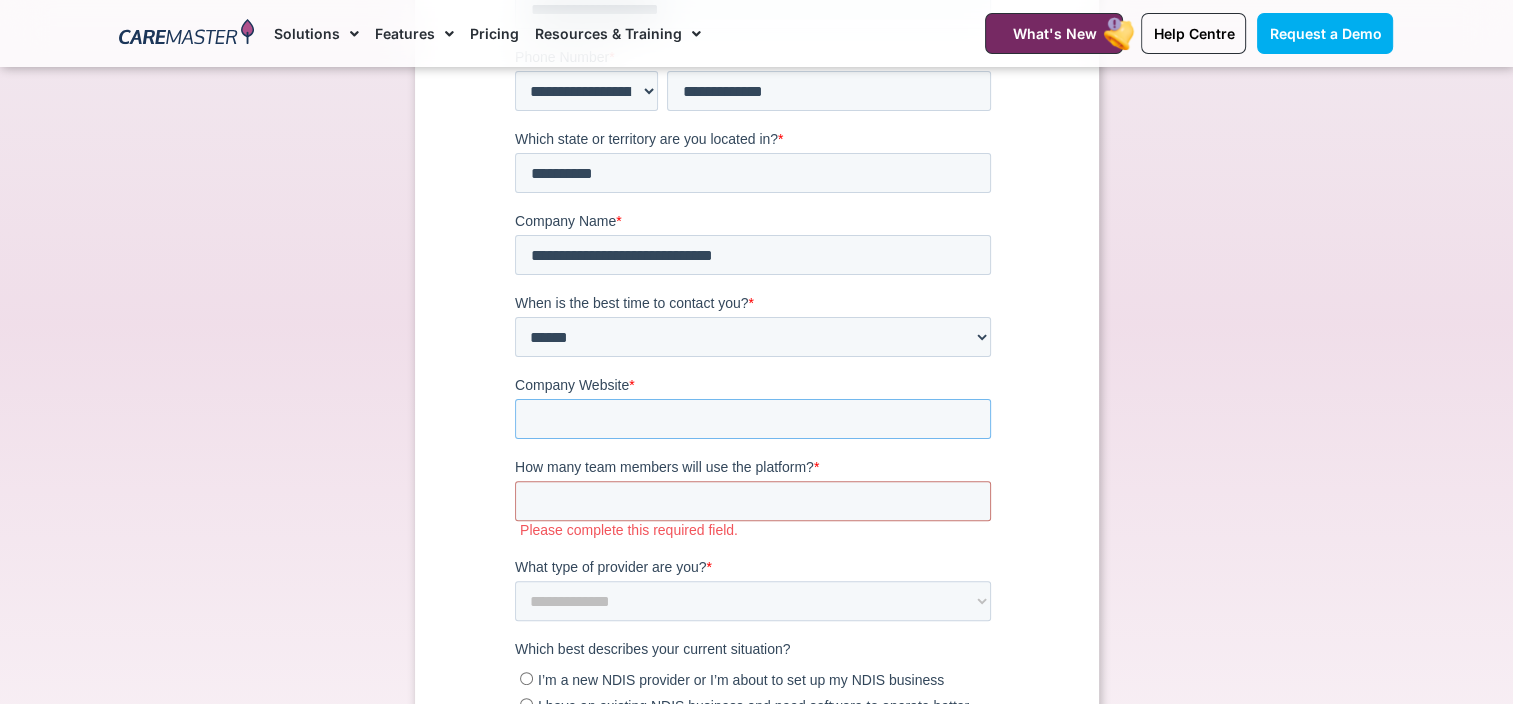 click on "Company Website *" at bounding box center (752, 420) 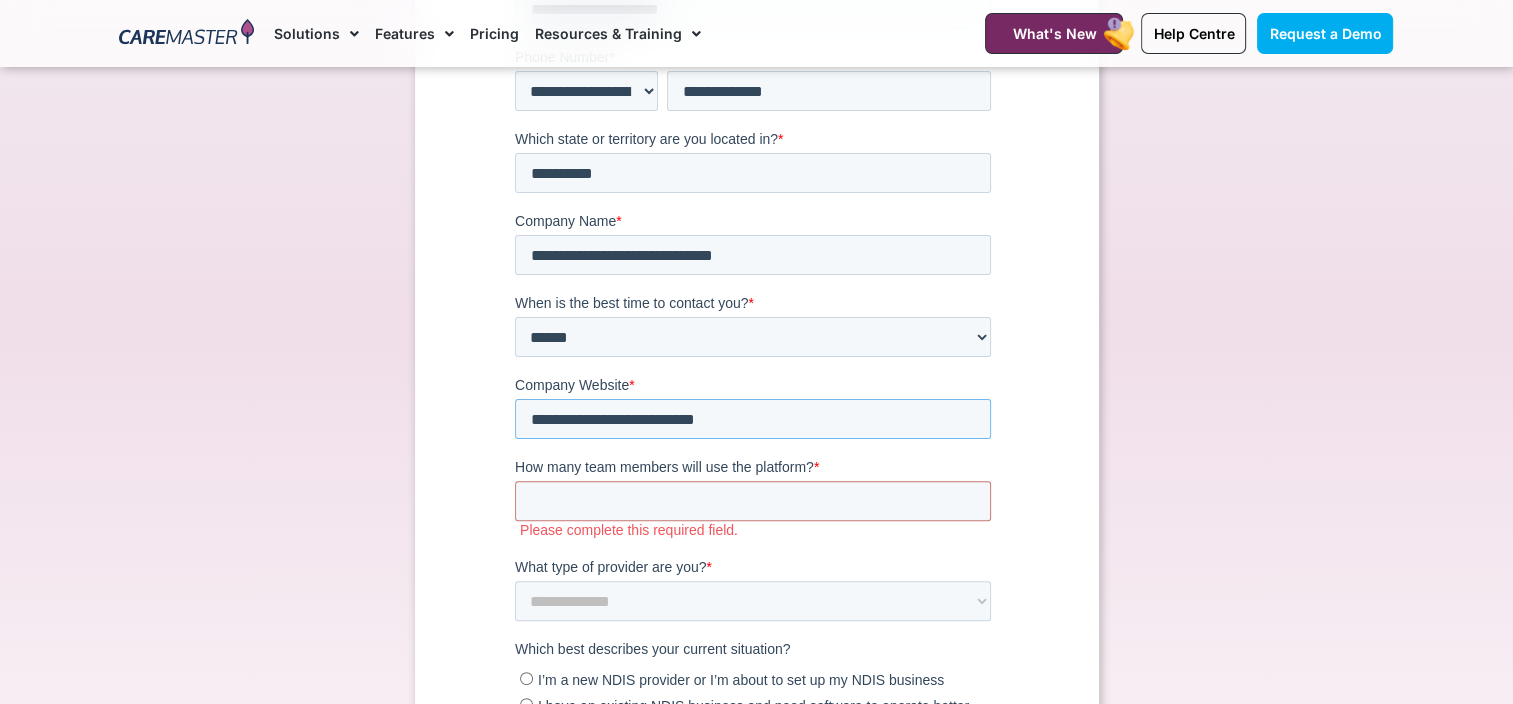 type on "**********" 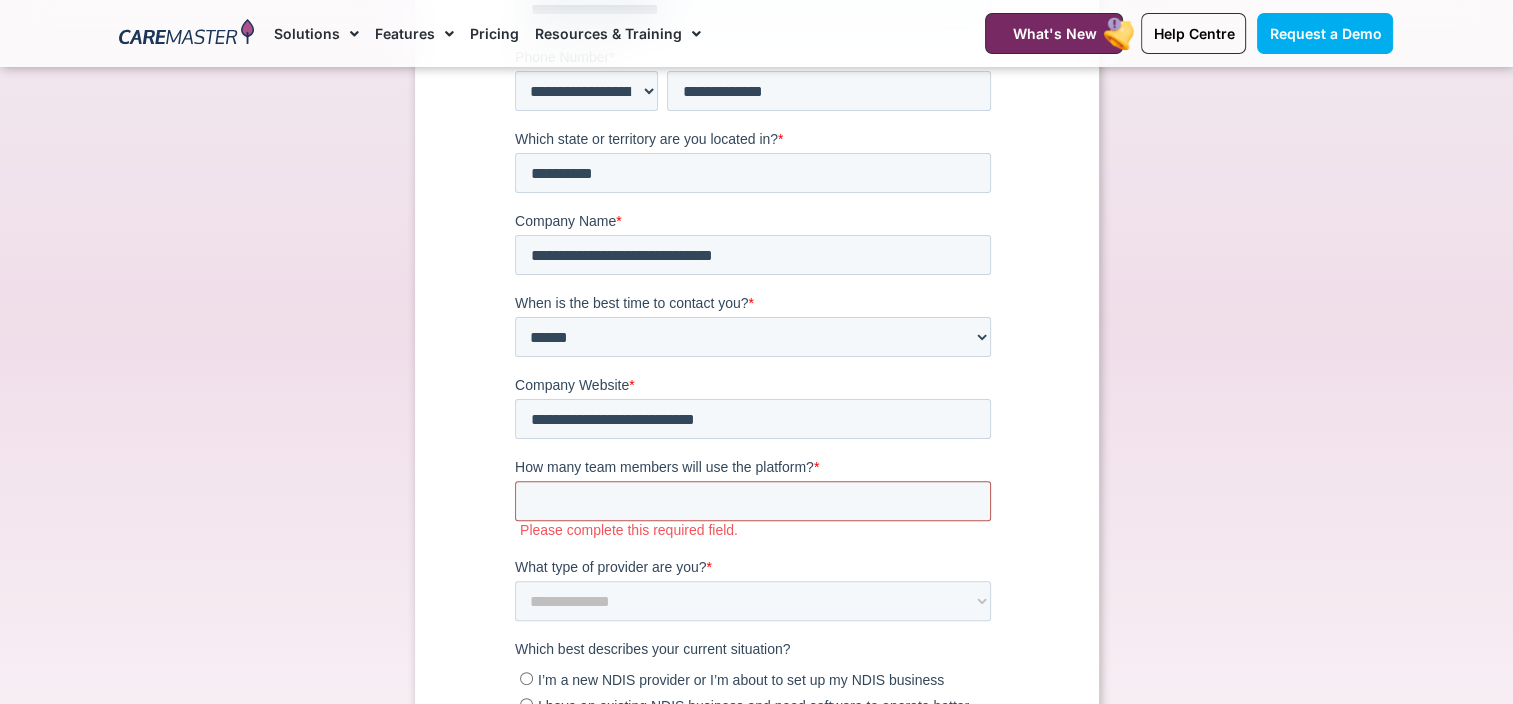 click on "How many team members will use the platform? *" at bounding box center (752, 502) 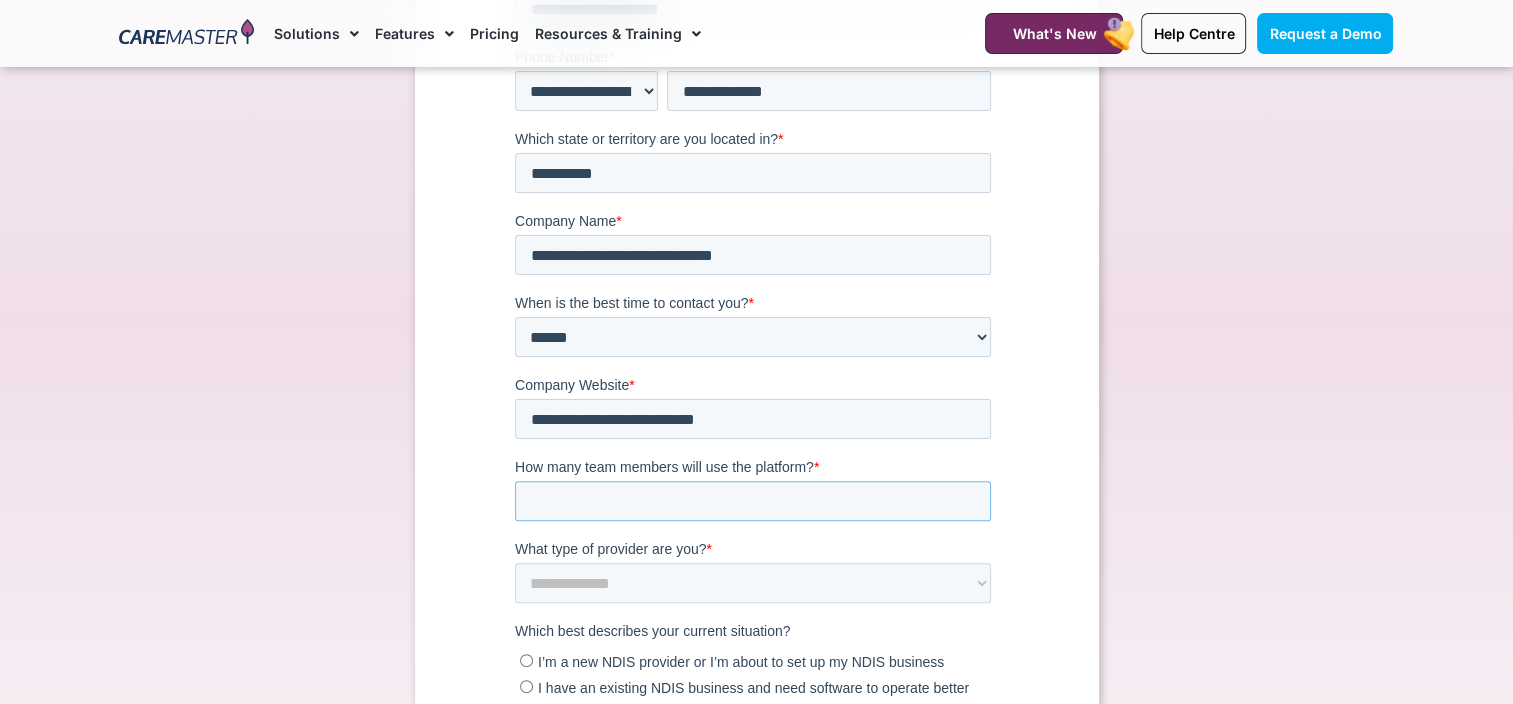 type on "***" 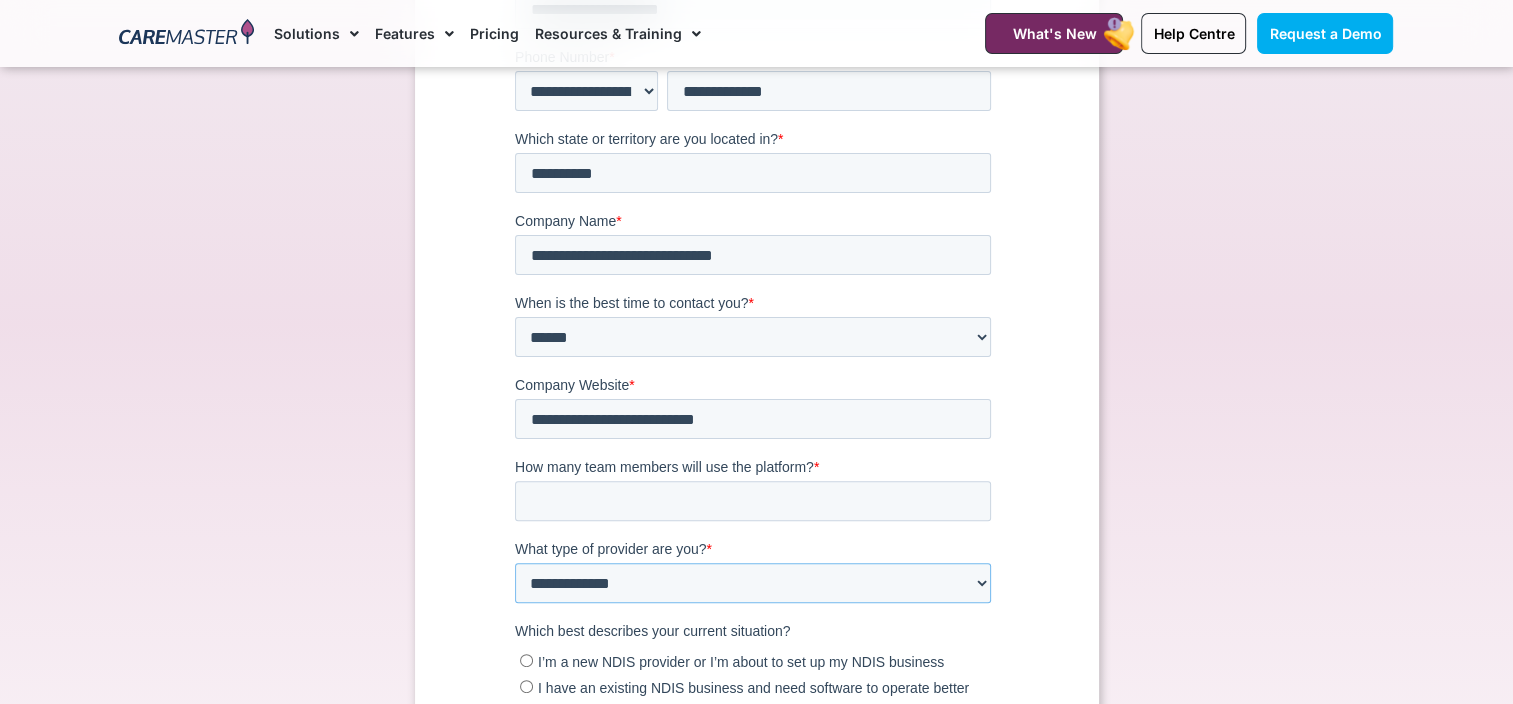 click on "**********" at bounding box center (752, 584) 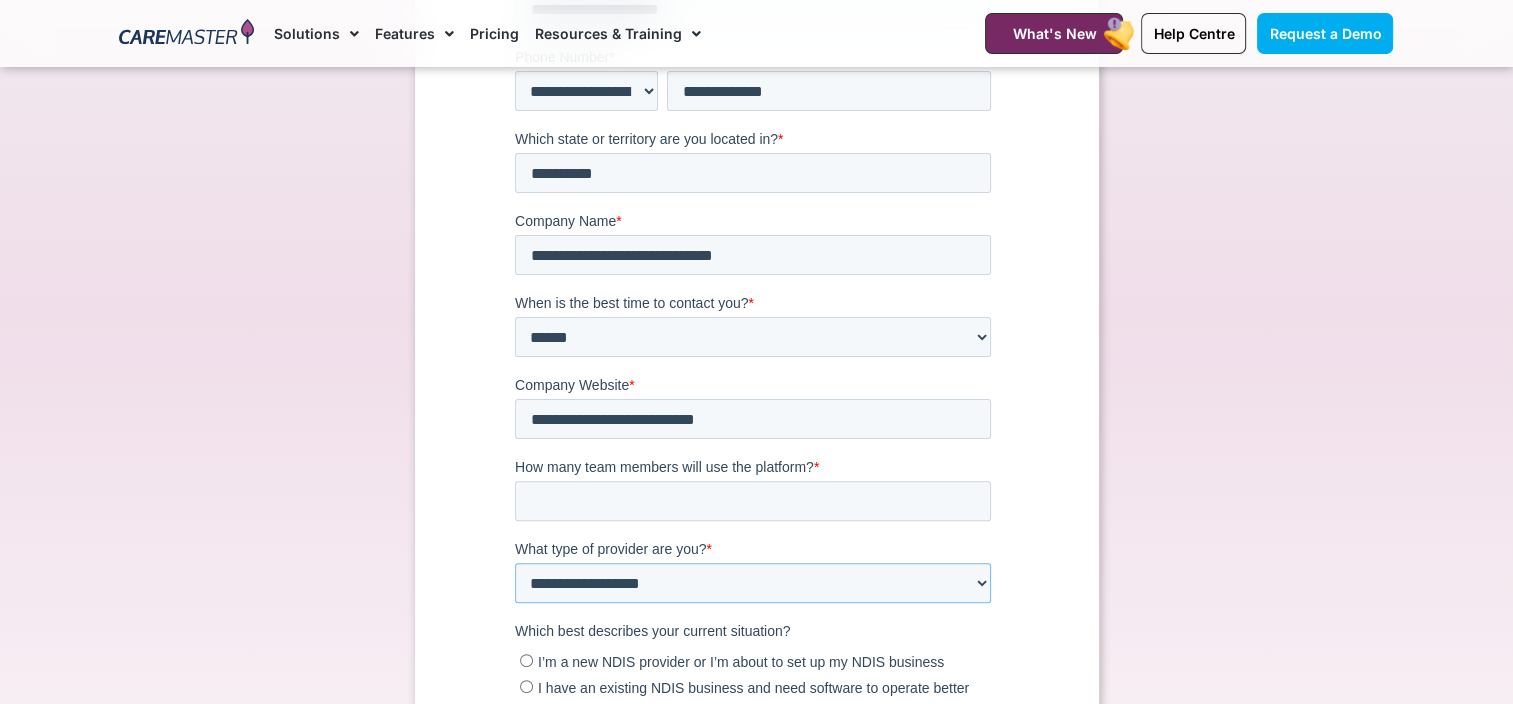 click on "**********" at bounding box center [752, 584] 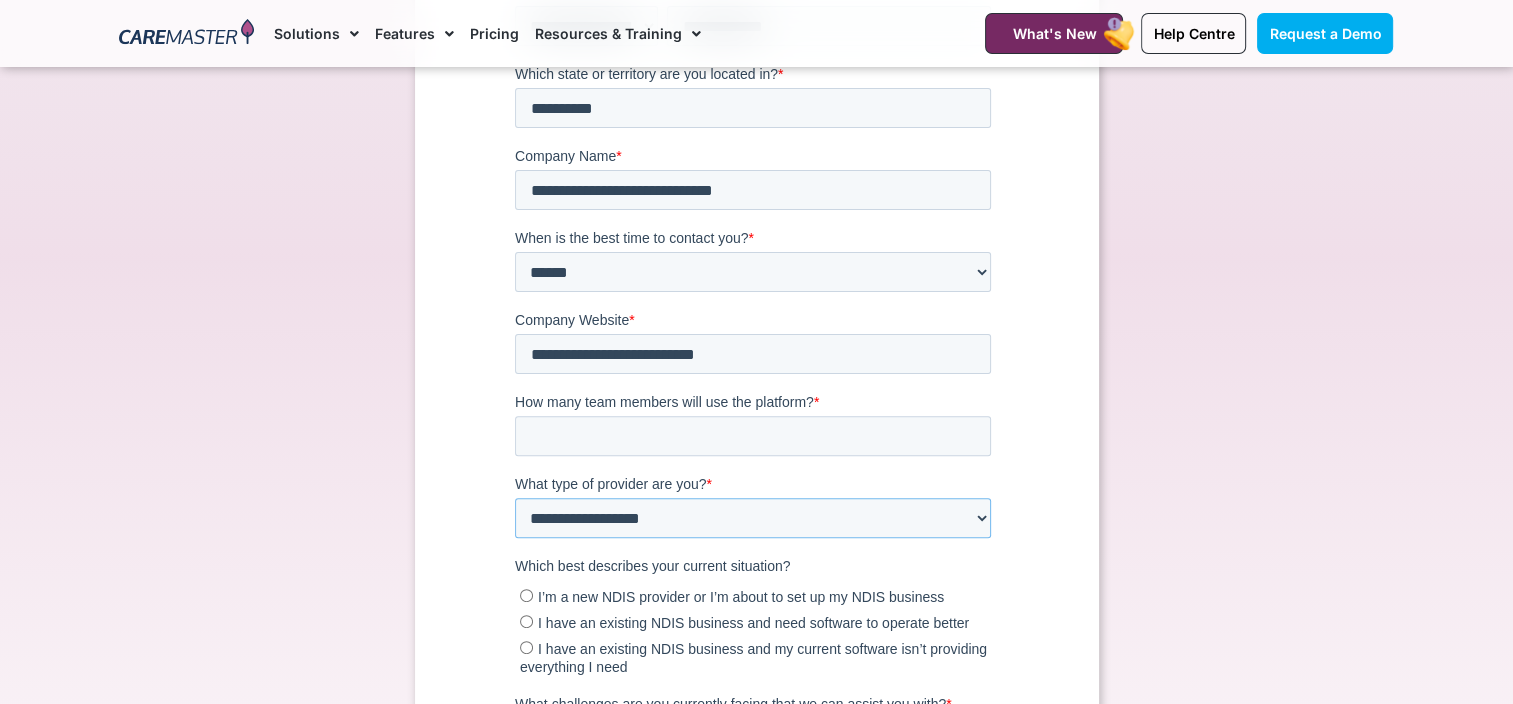 scroll, scrollTop: 600, scrollLeft: 0, axis: vertical 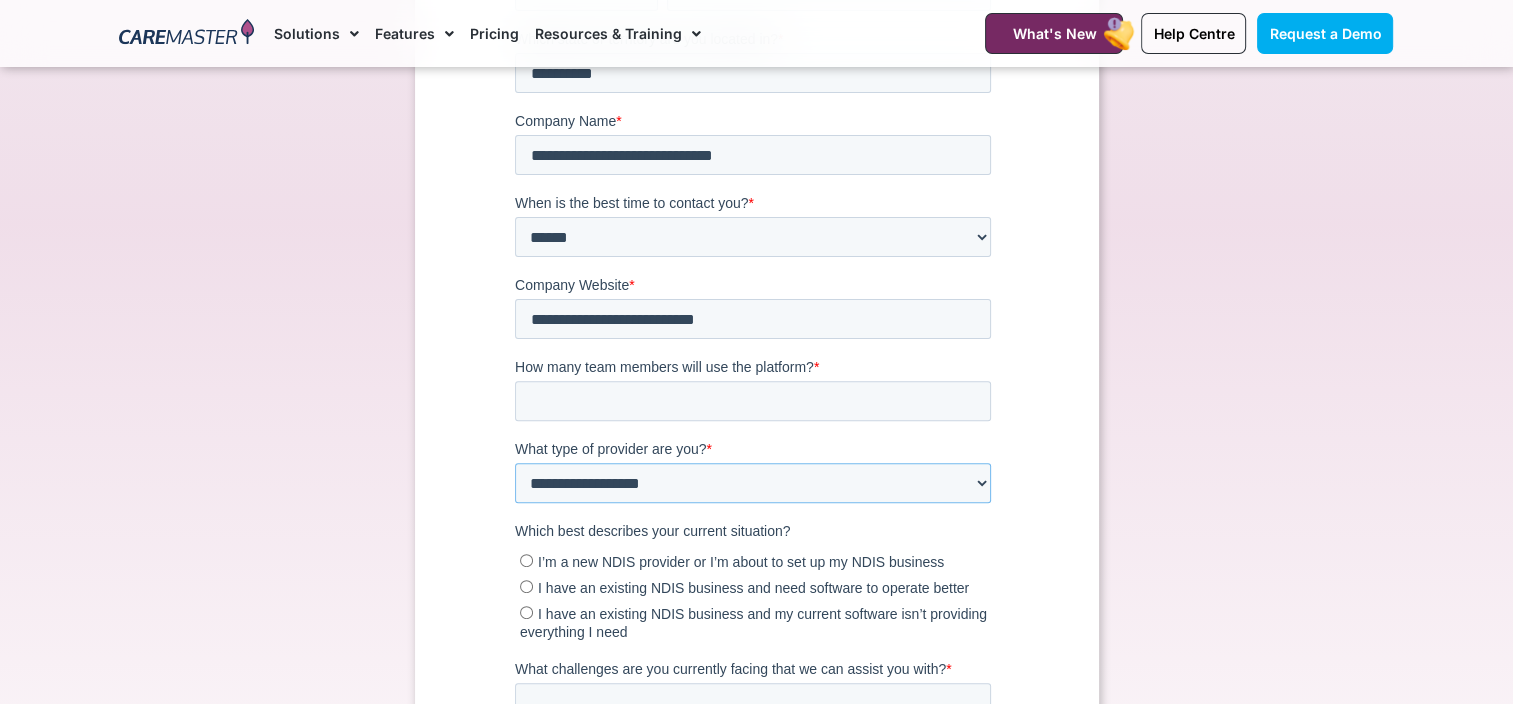 click on "**********" at bounding box center (752, 484) 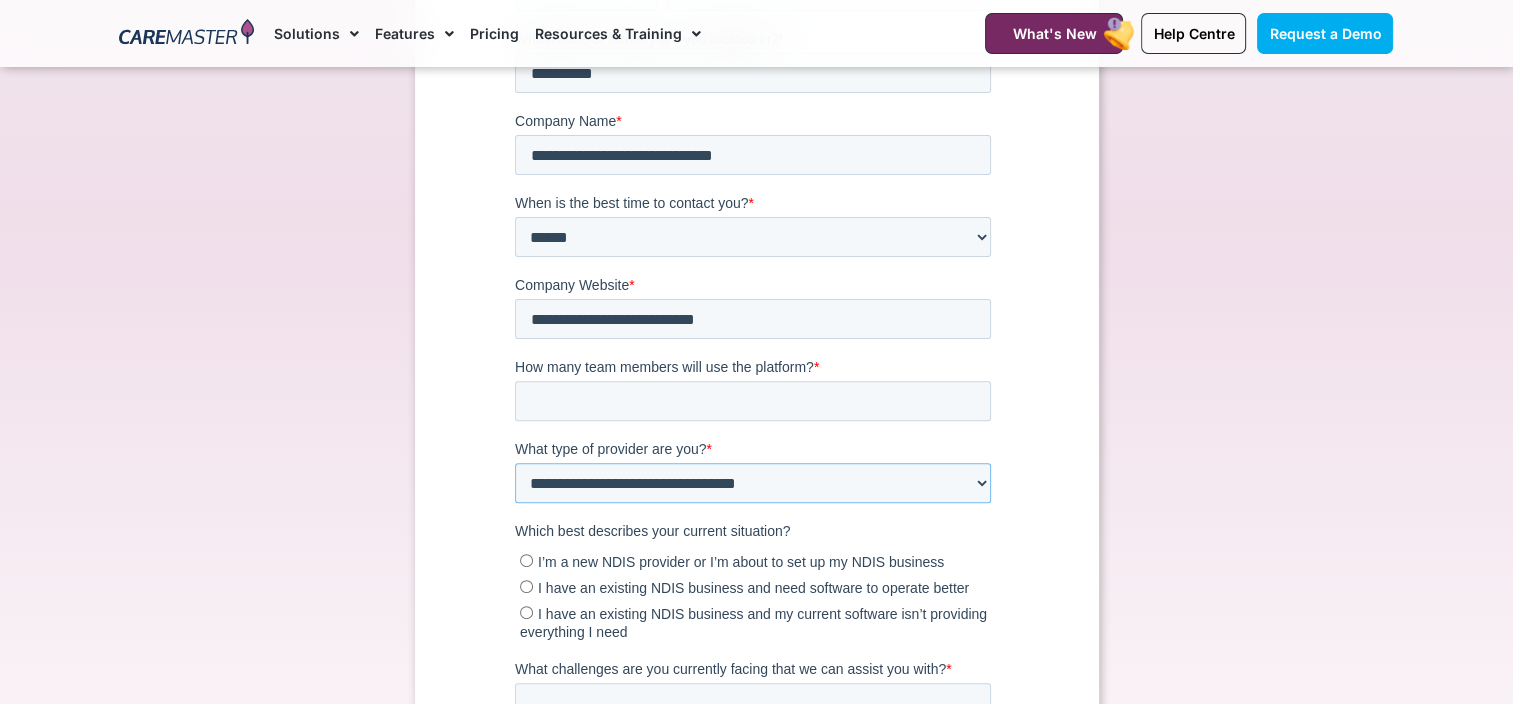 click on "**********" at bounding box center [752, 484] 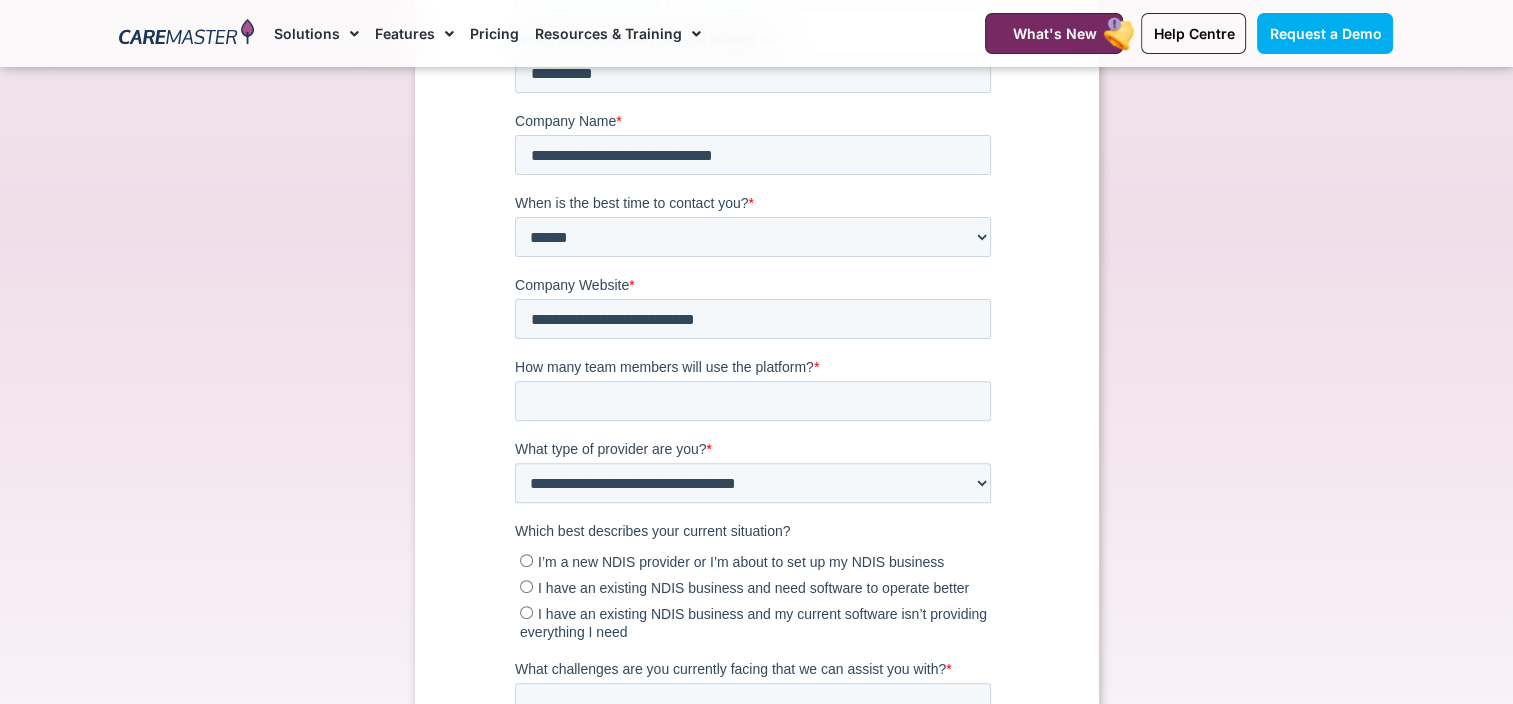 click on "Request a Demo
Connect with our team to discover ways to optimise your operations, boost efficiency, and enhance staff retention!" at bounding box center (757, 258) 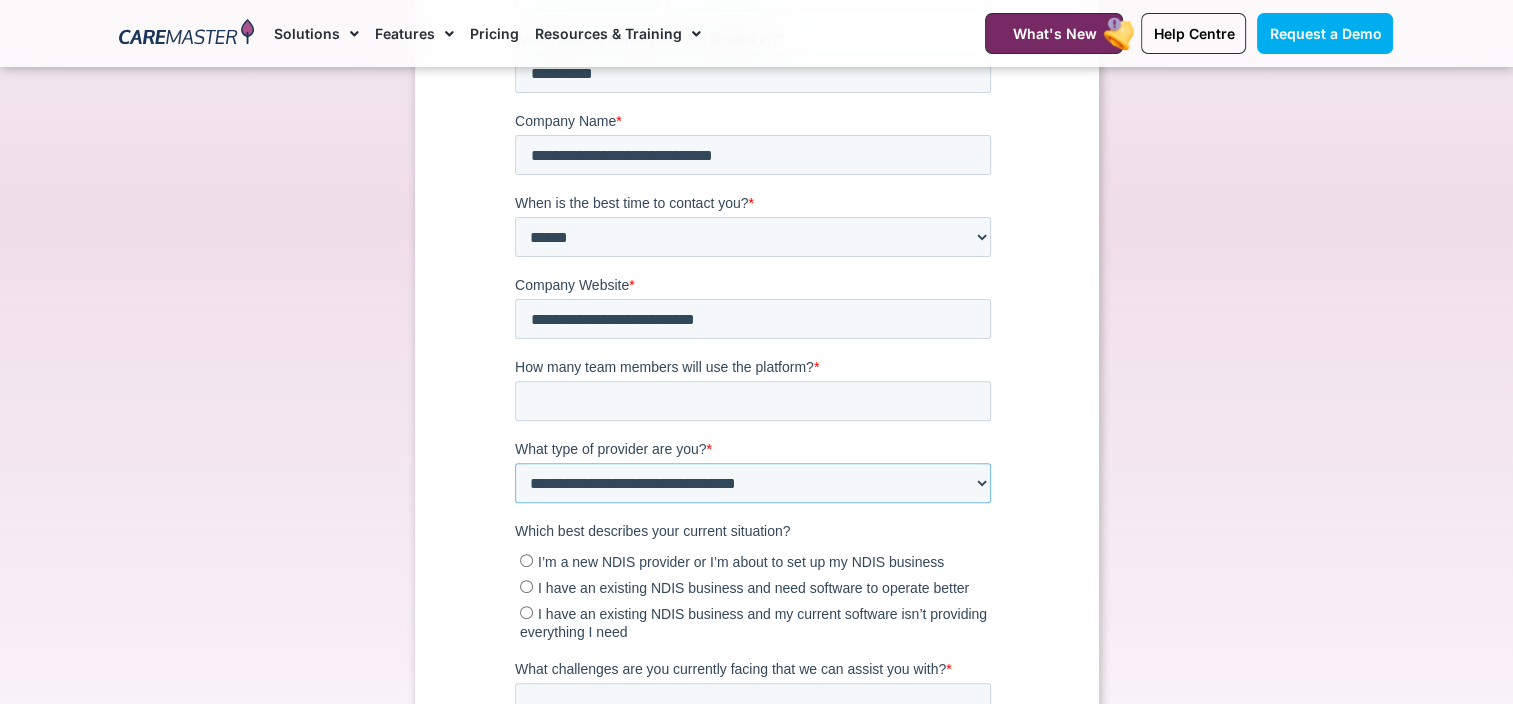 click on "**********" at bounding box center (752, 484) 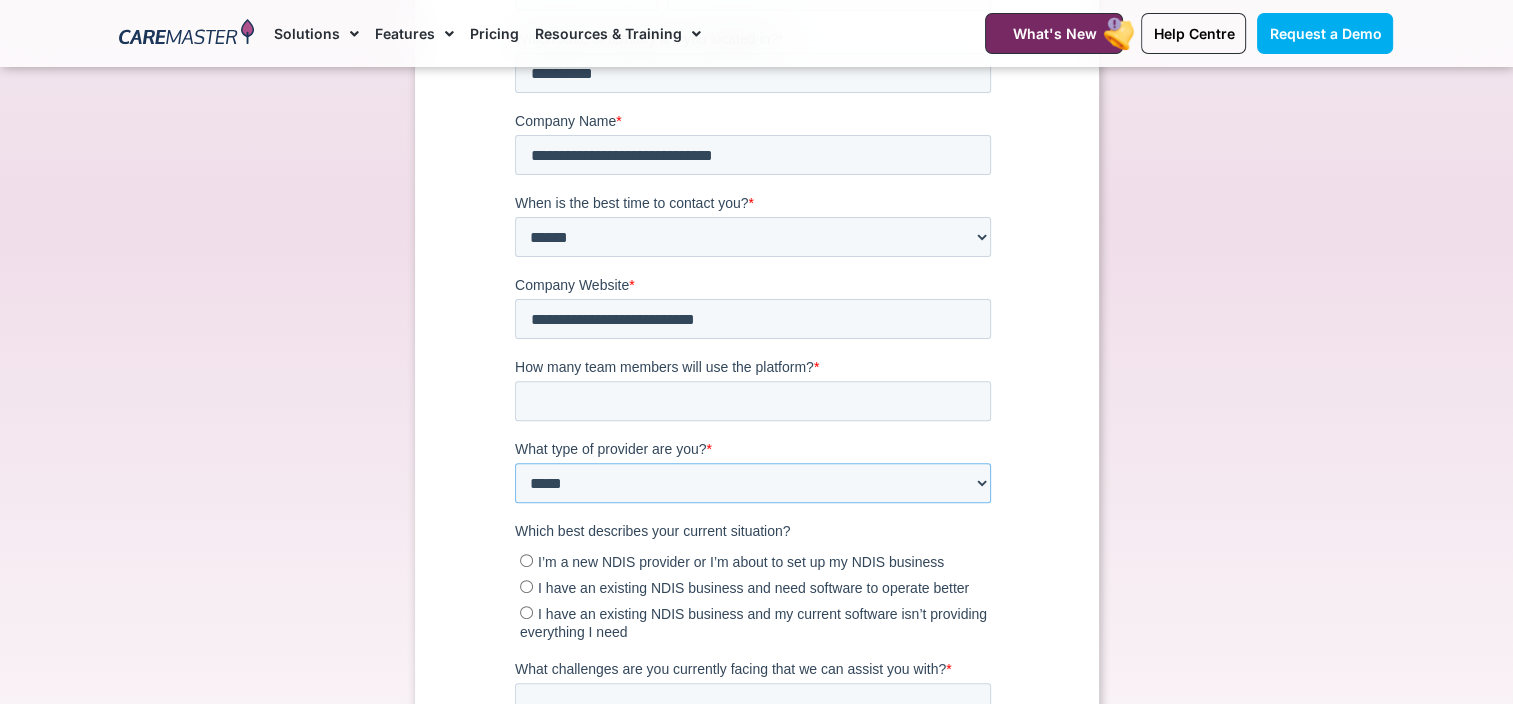click on "**********" at bounding box center [752, 484] 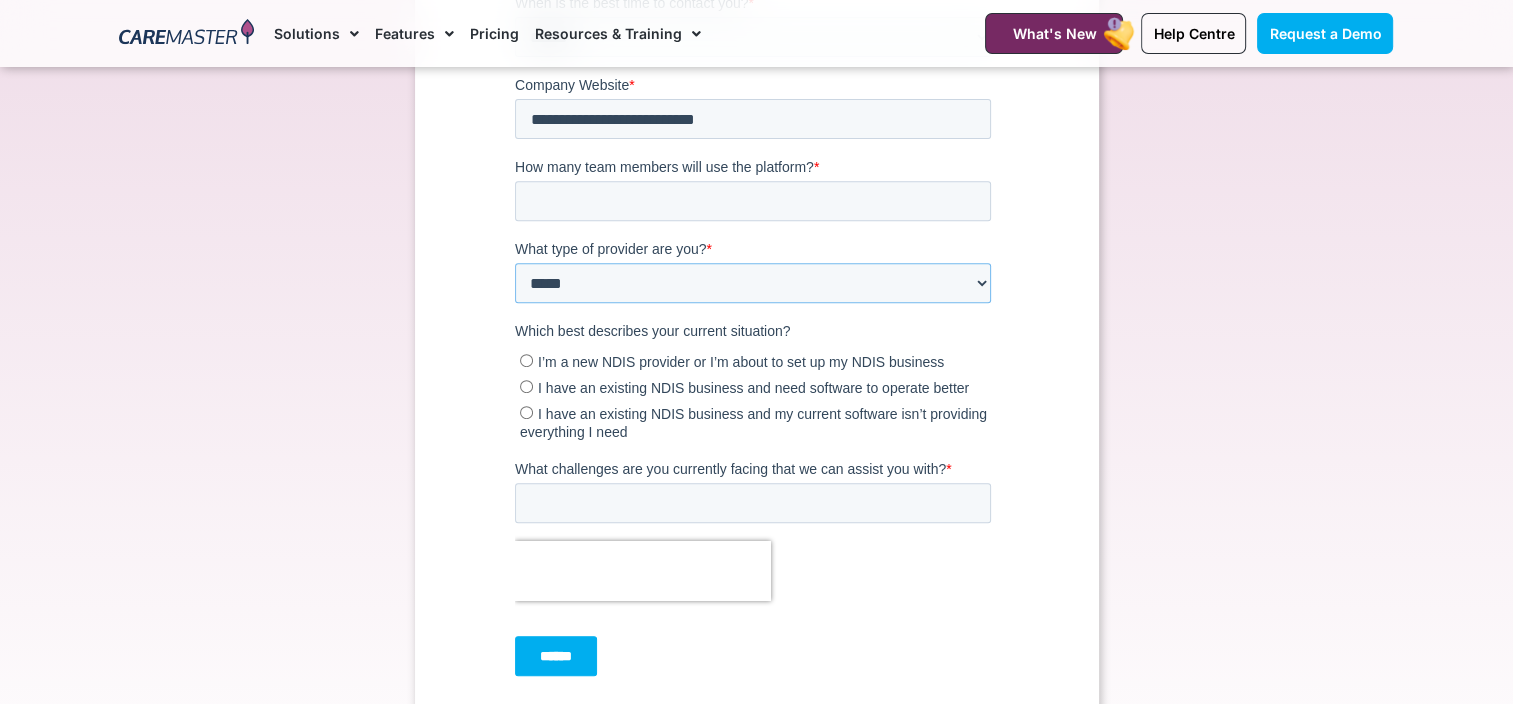 scroll, scrollTop: 600, scrollLeft: 0, axis: vertical 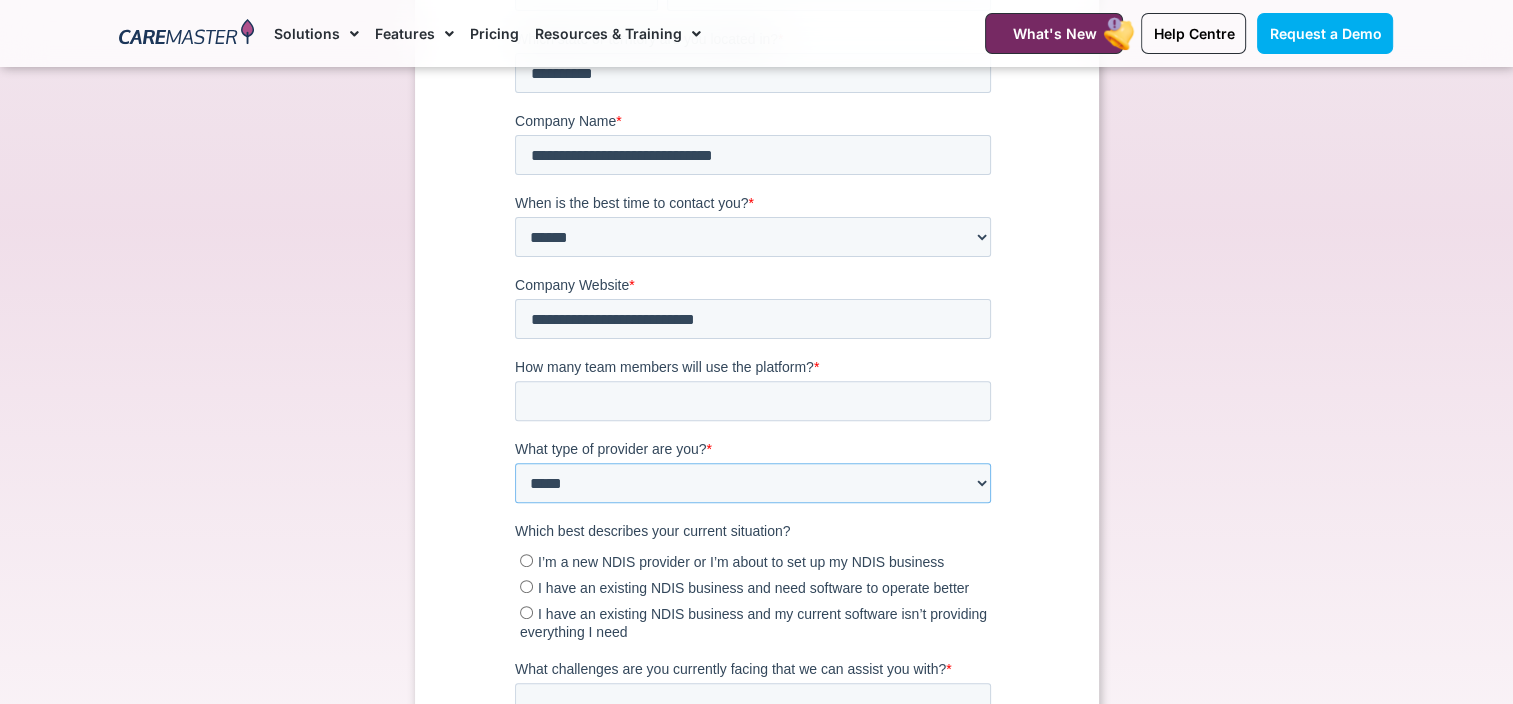click on "**********" at bounding box center [752, 484] 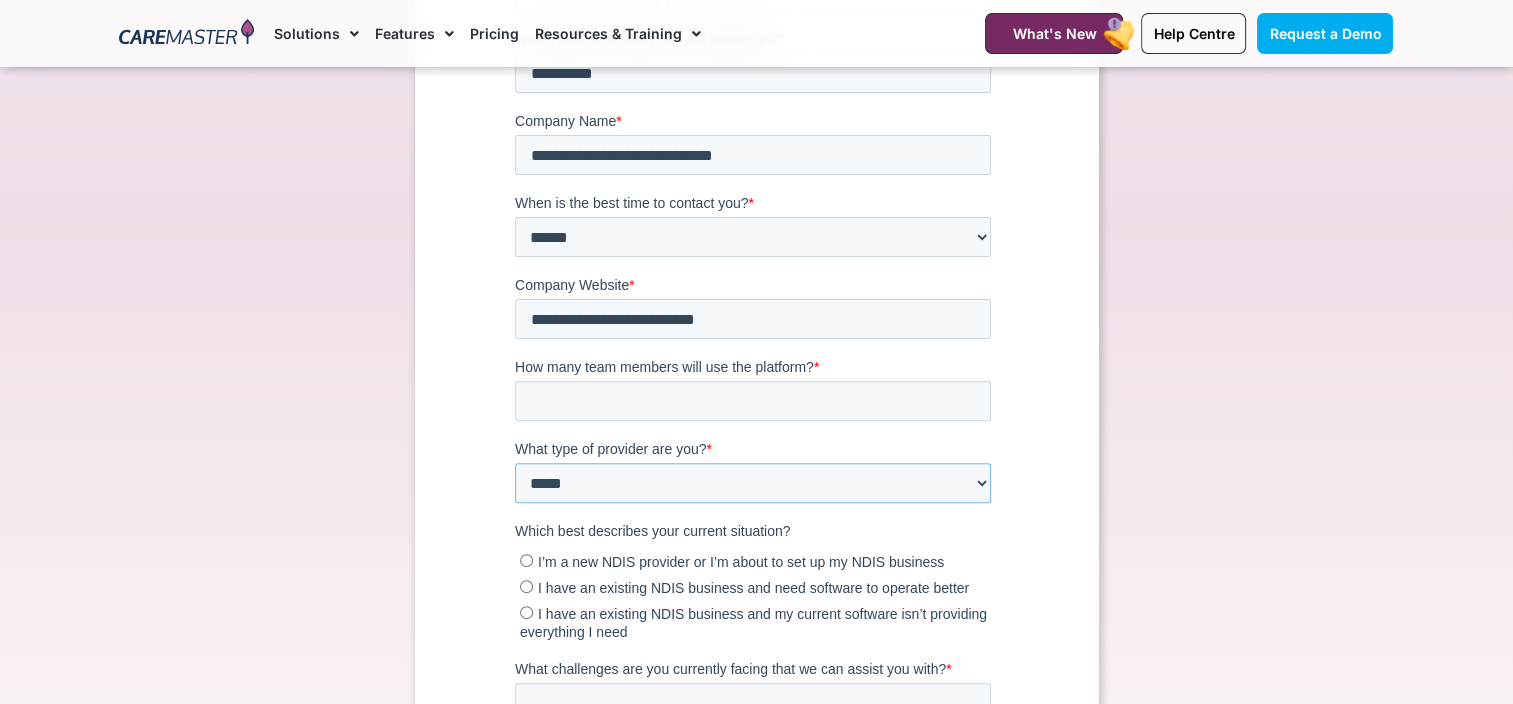 select on "**********" 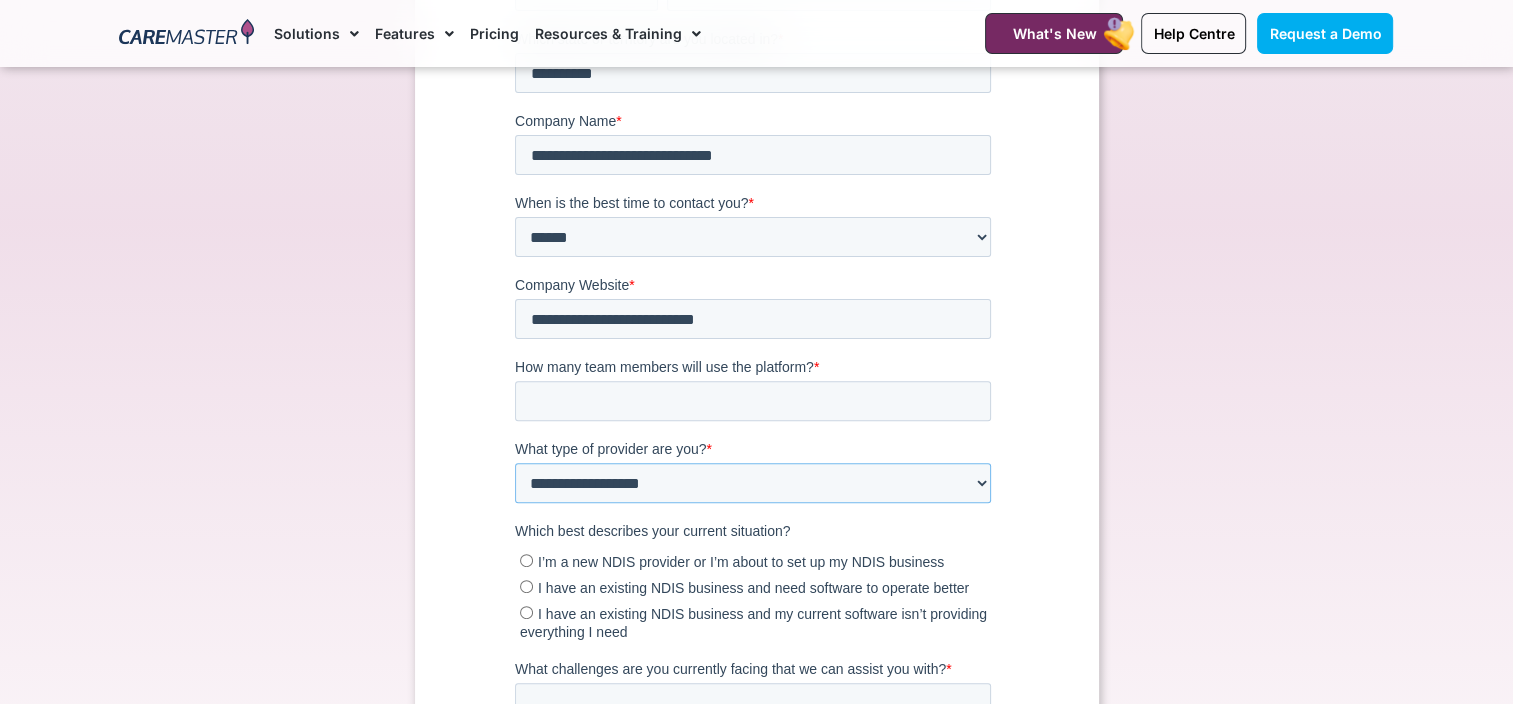 click on "**********" at bounding box center [752, 484] 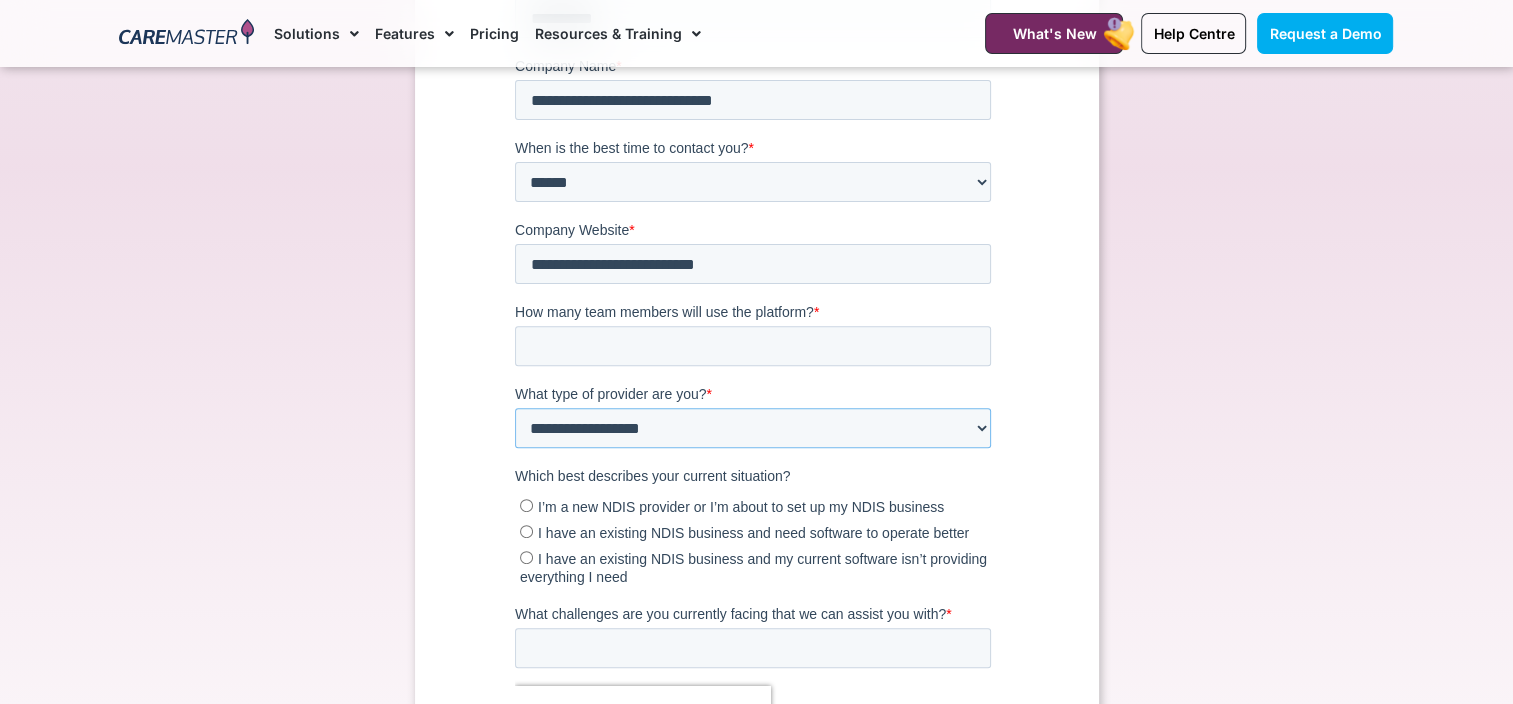 scroll, scrollTop: 700, scrollLeft: 0, axis: vertical 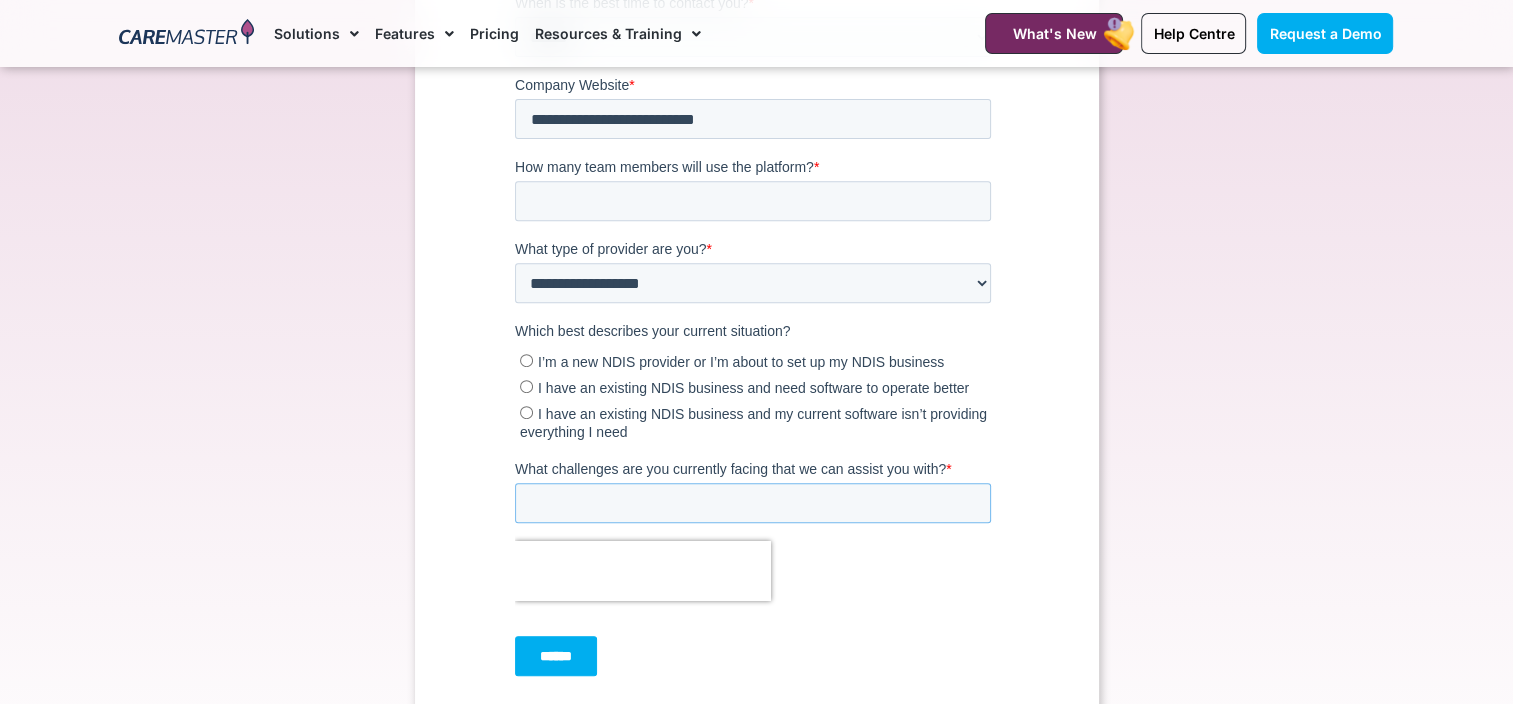 click on "What challenges are you currently facing that we can assist you with? *" at bounding box center [752, 504] 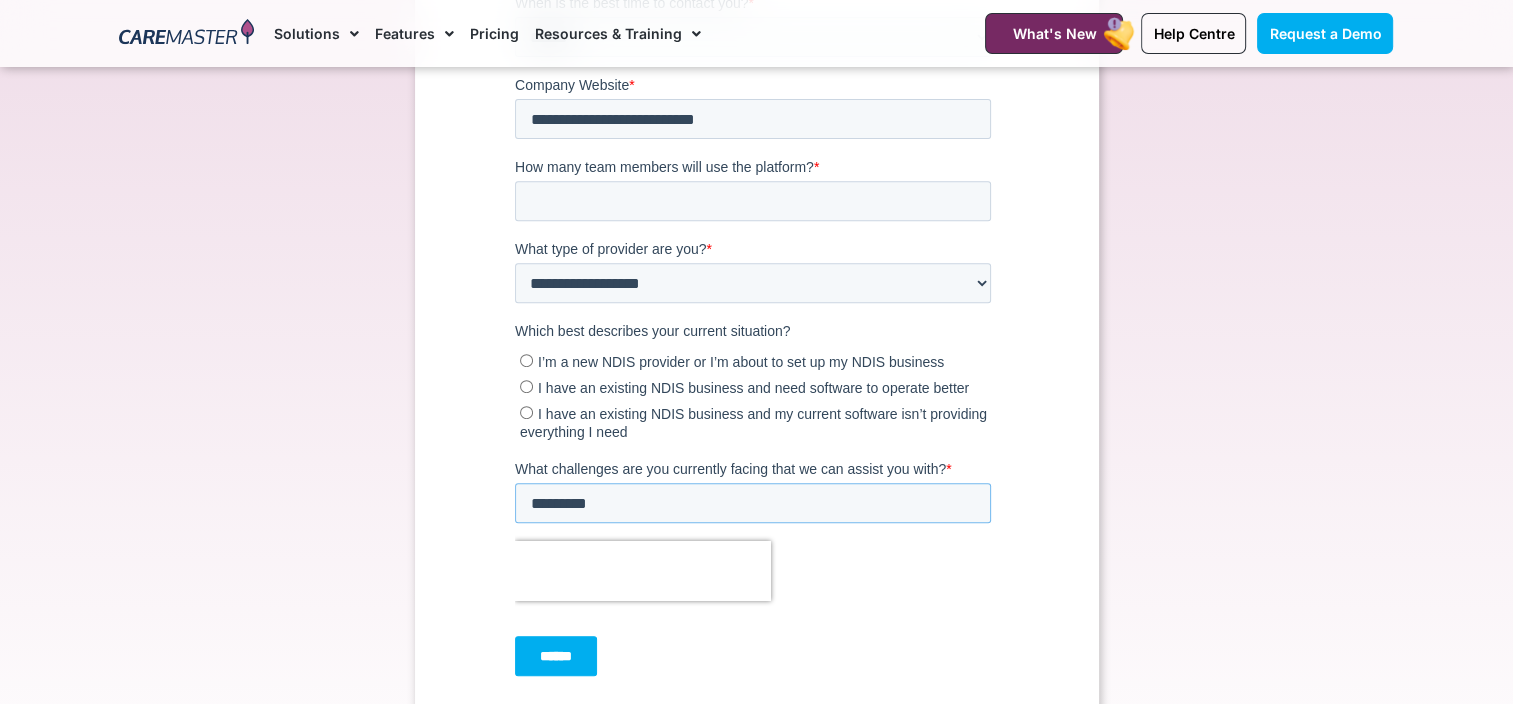 type on "*********" 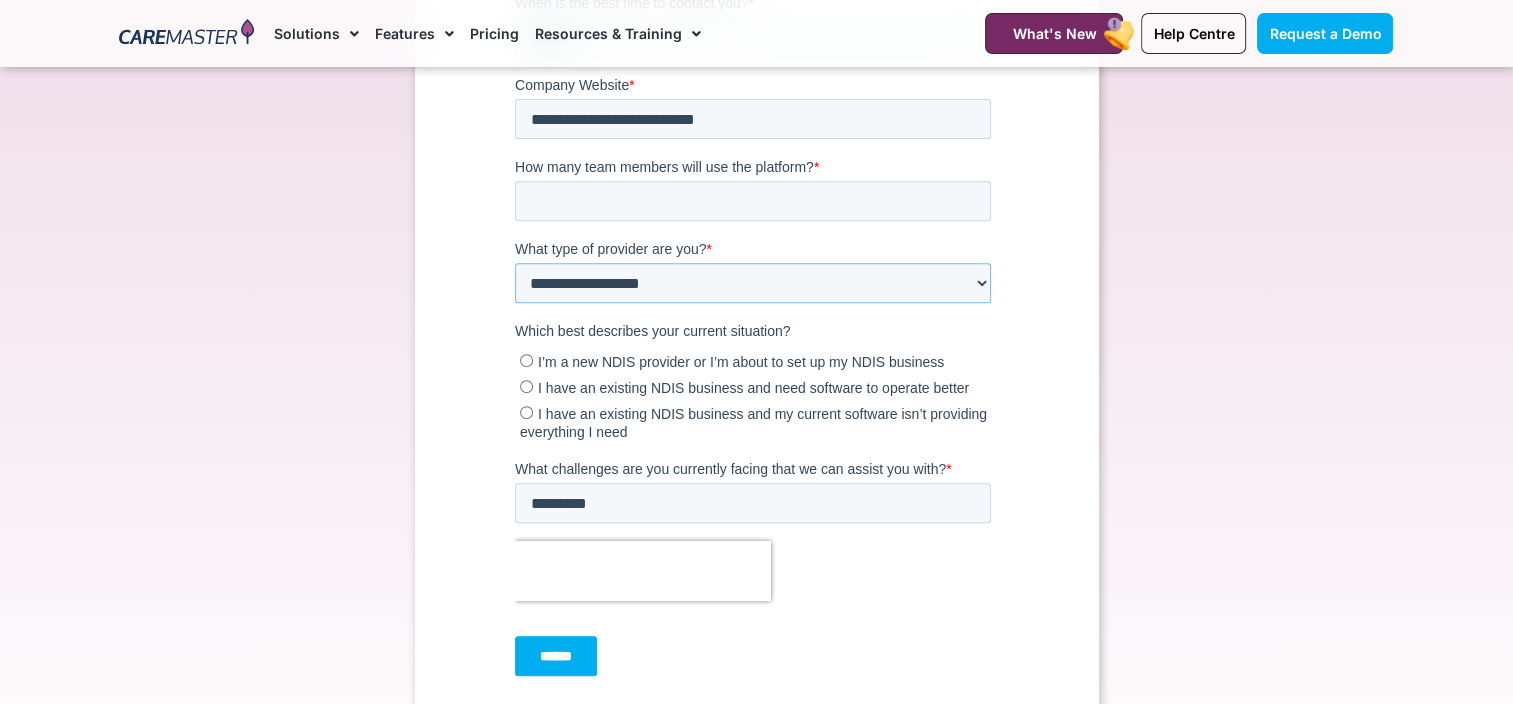 click on "**********" at bounding box center [752, 284] 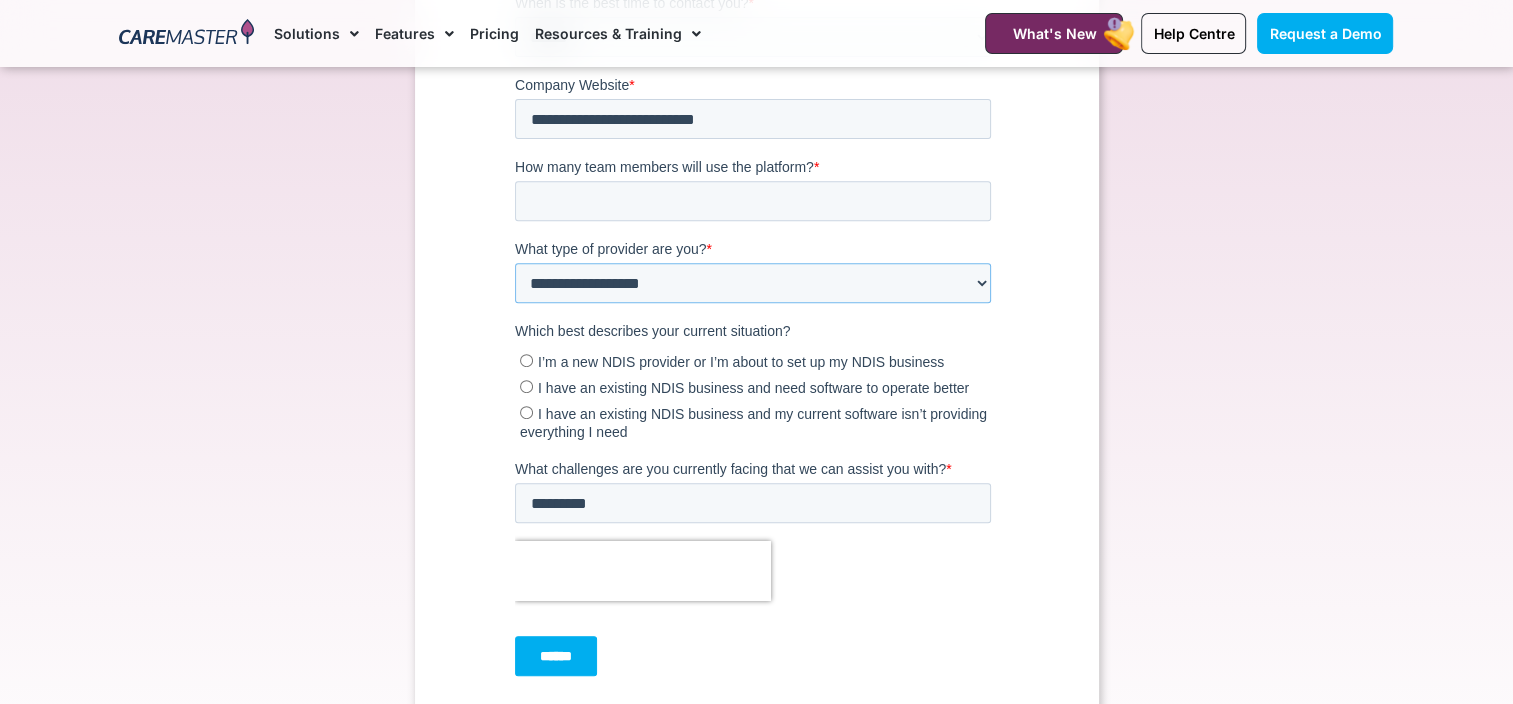 select on "***" 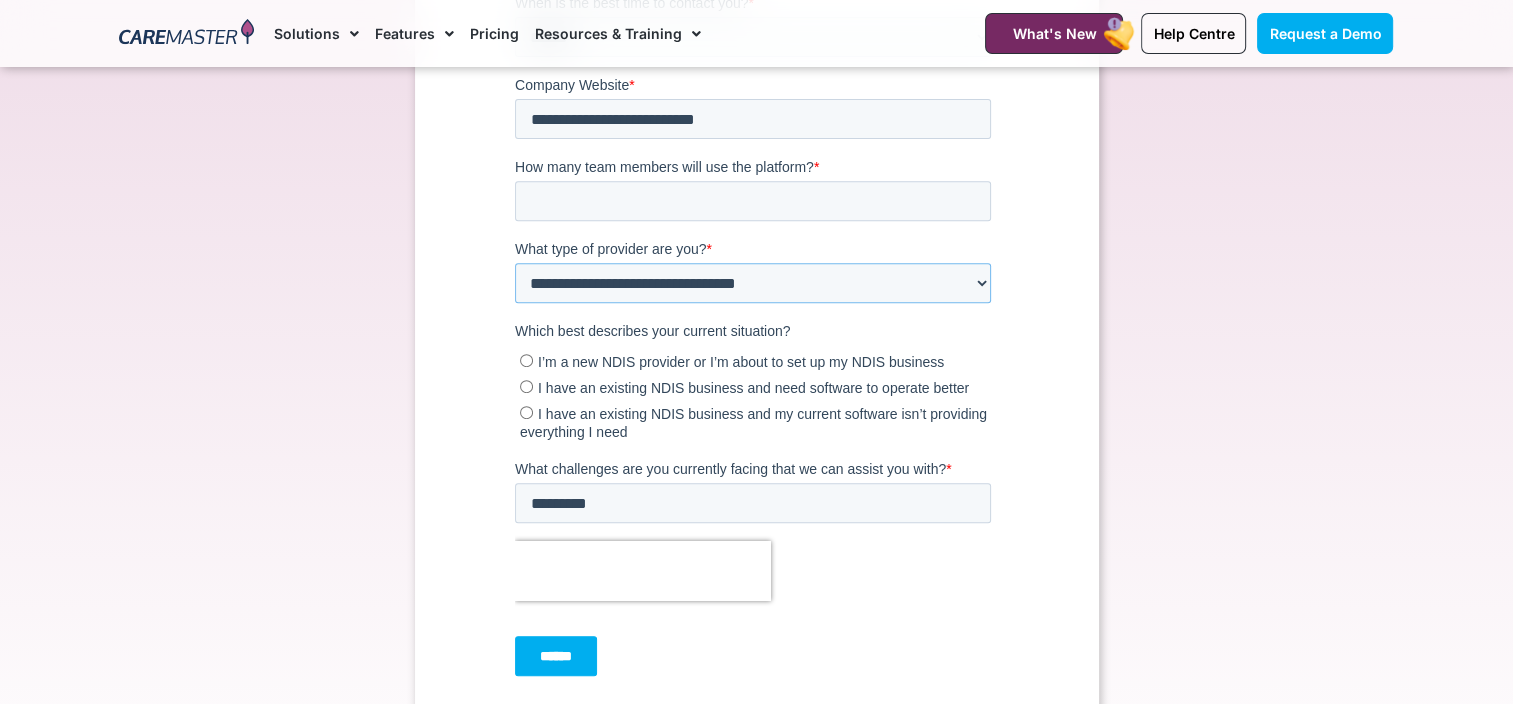 click on "**********" at bounding box center (752, 284) 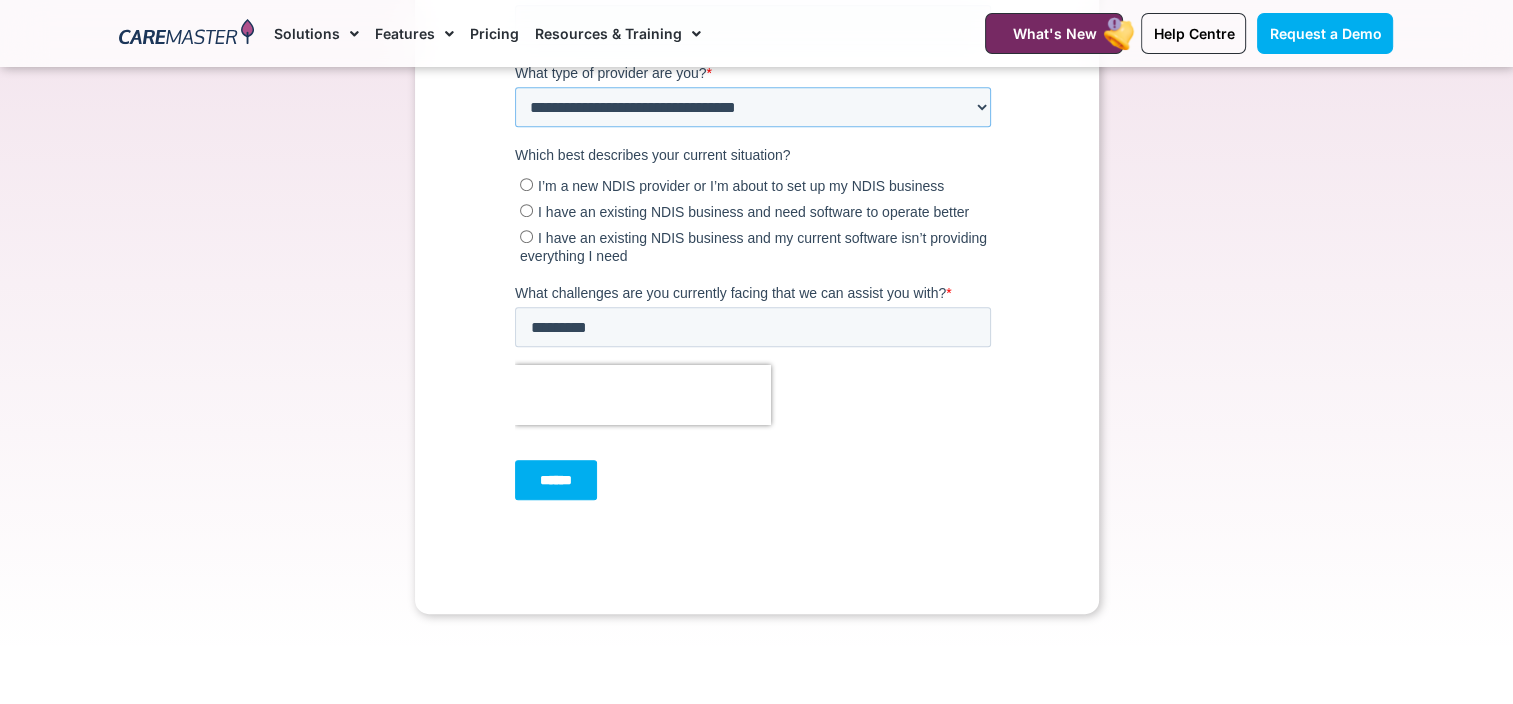 scroll, scrollTop: 1000, scrollLeft: 0, axis: vertical 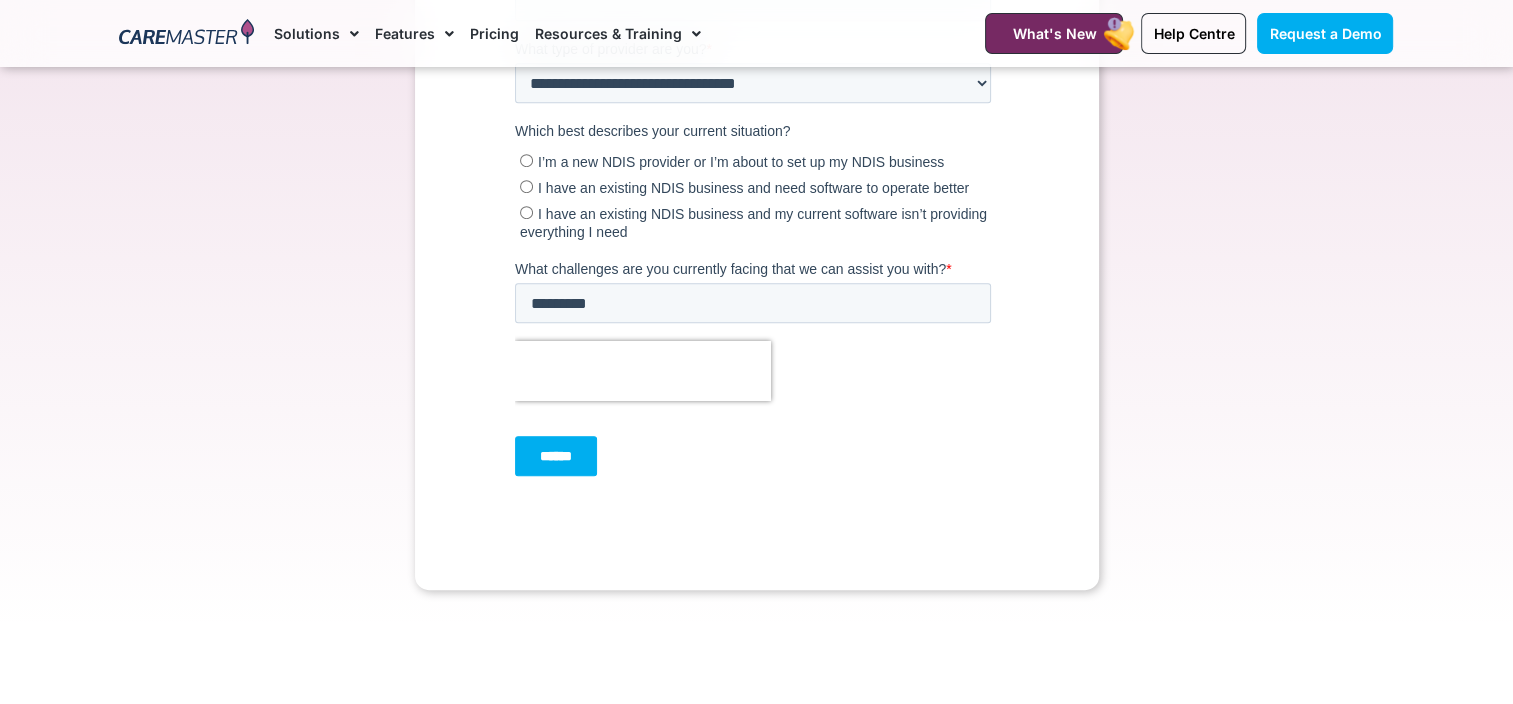 click on "******" at bounding box center [555, 457] 